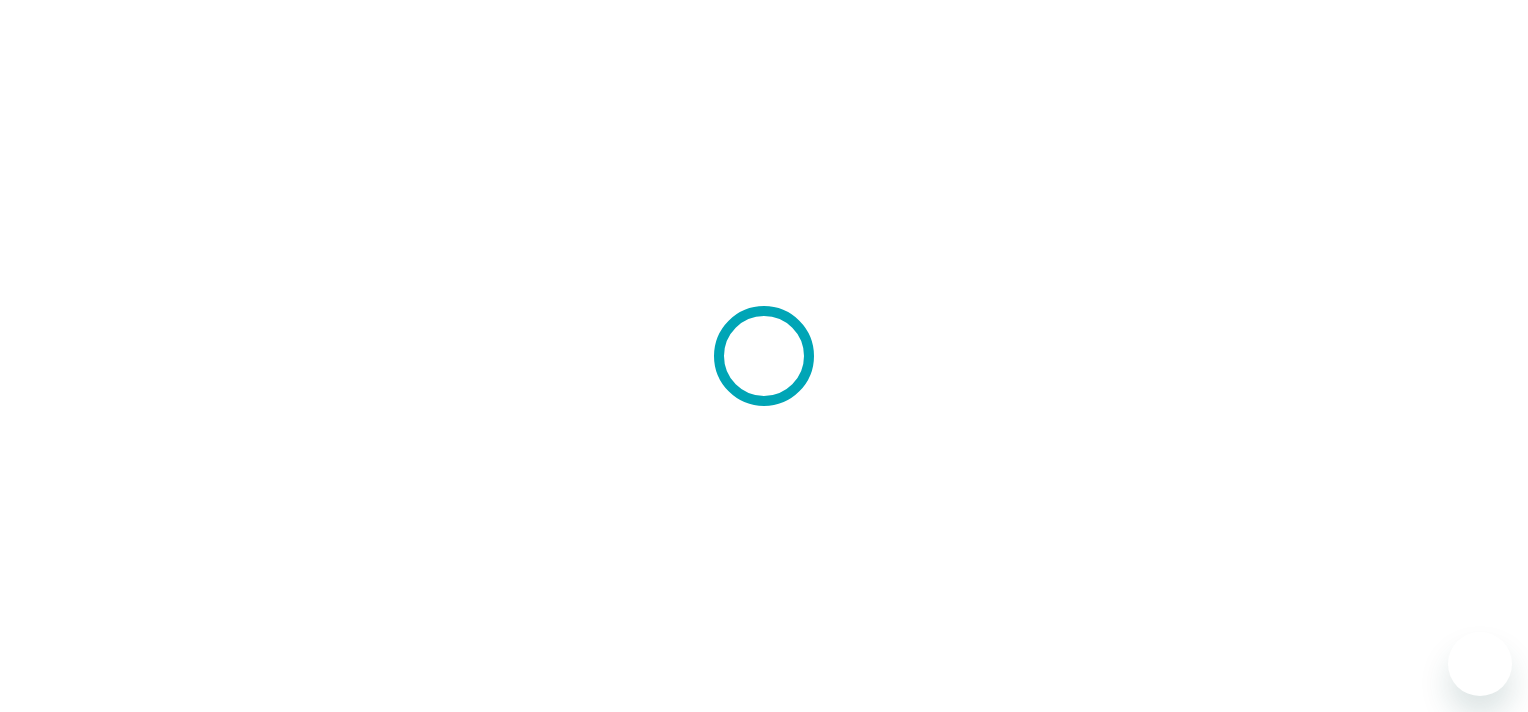 scroll, scrollTop: 0, scrollLeft: 0, axis: both 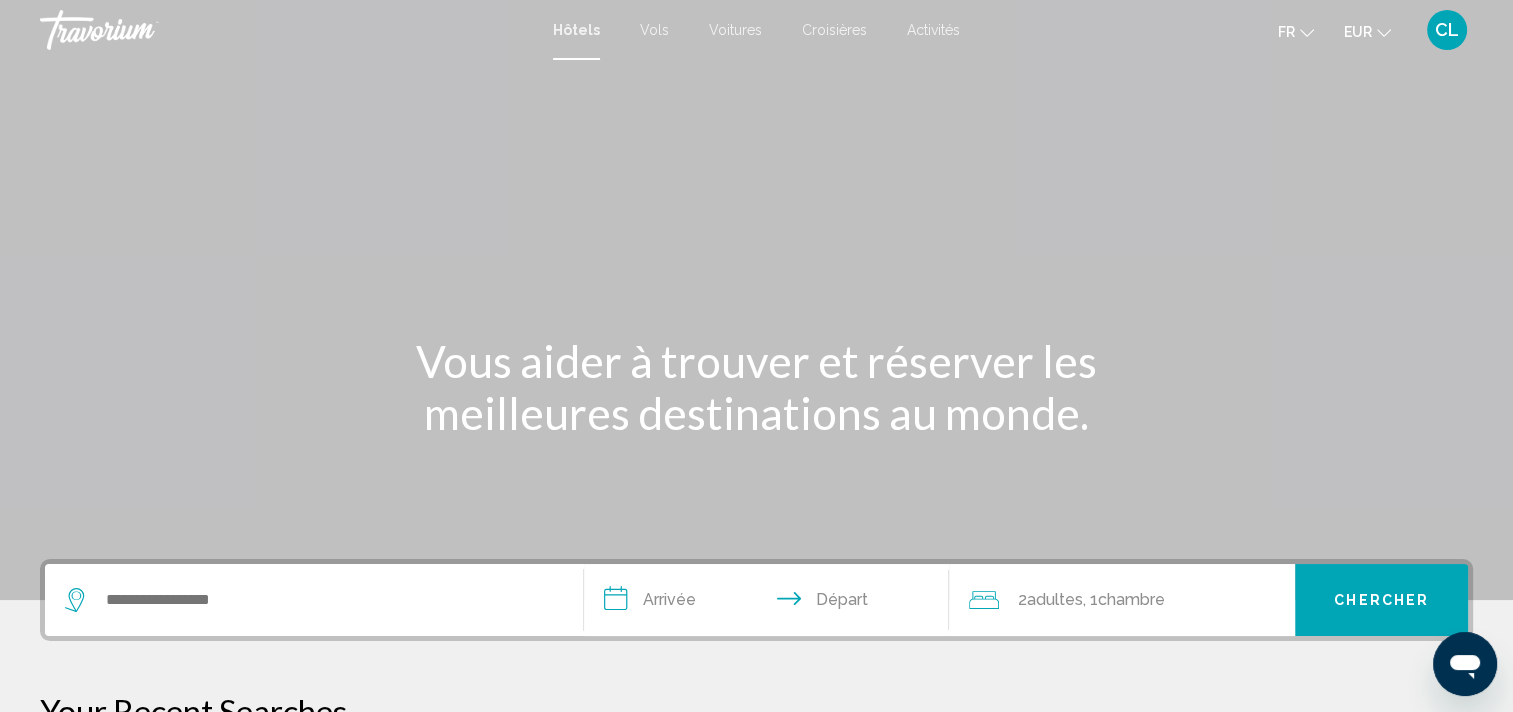 click on "CL" at bounding box center (1447, 30) 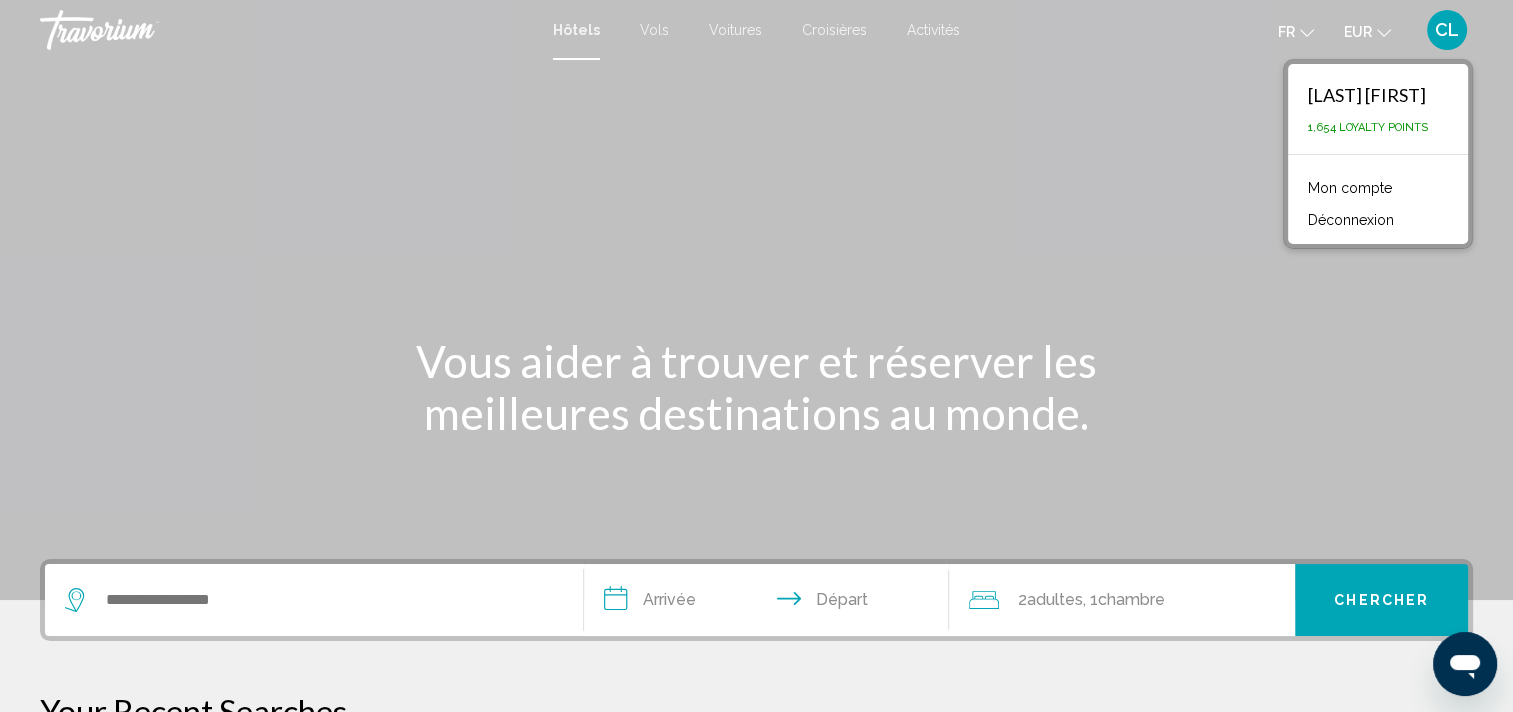 click on "Mon compte" at bounding box center [1350, 188] 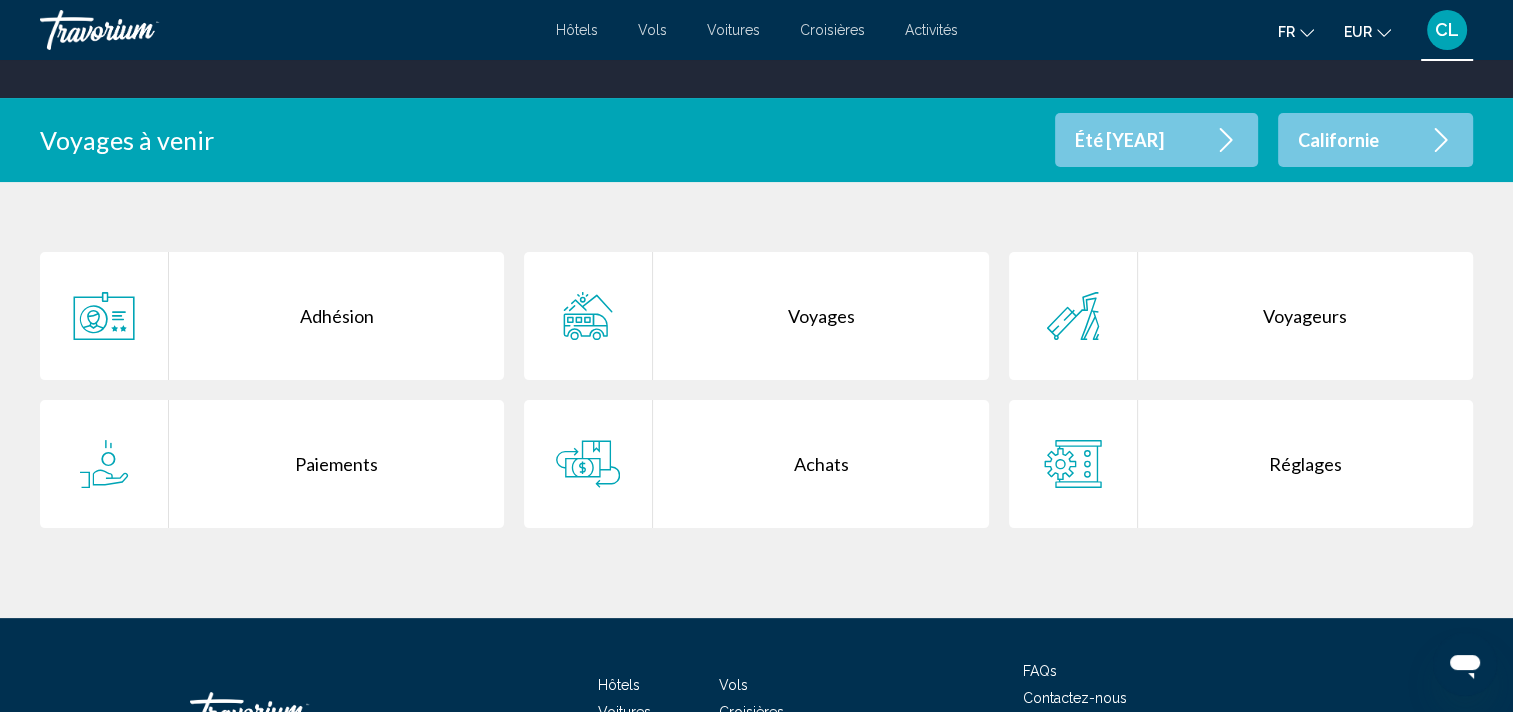 scroll, scrollTop: 476, scrollLeft: 0, axis: vertical 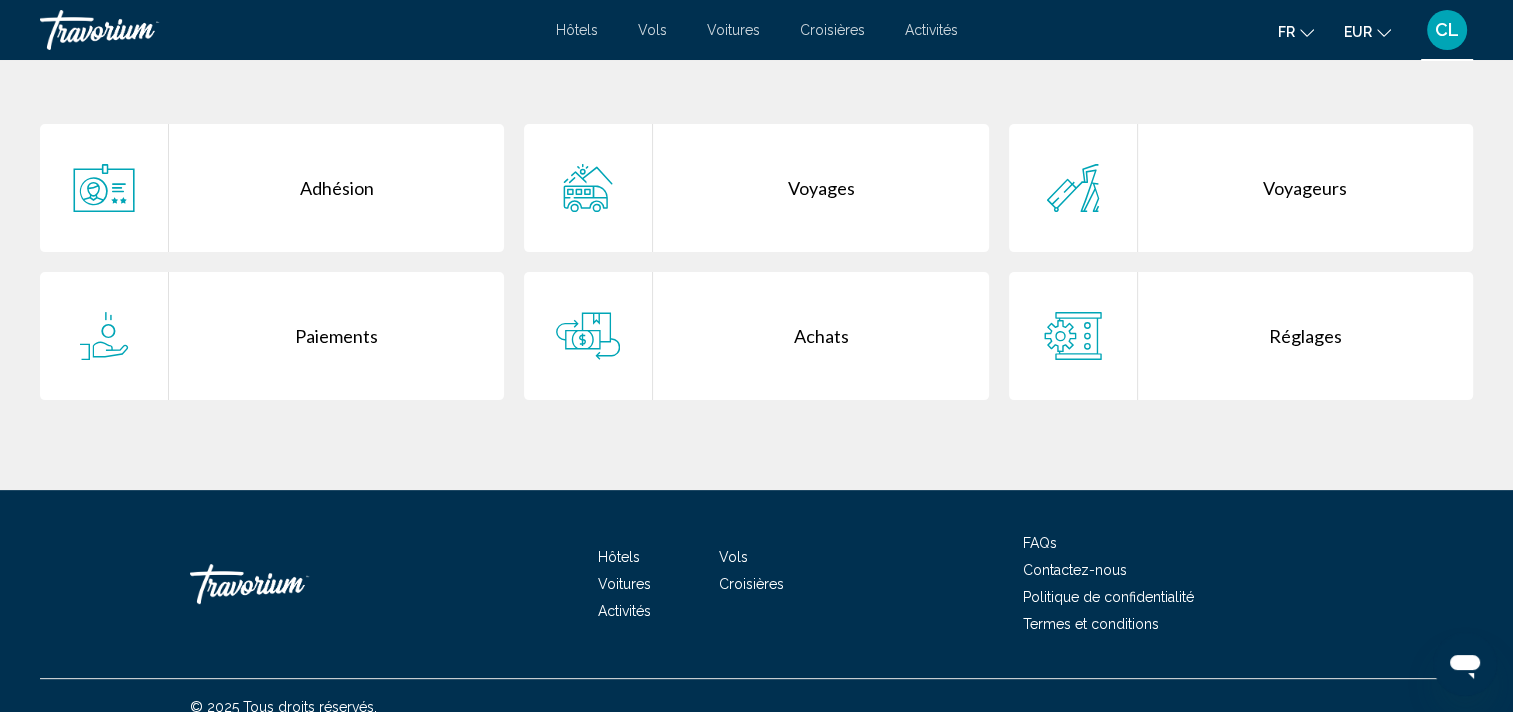 click on "Voyages" at bounding box center [820, 188] 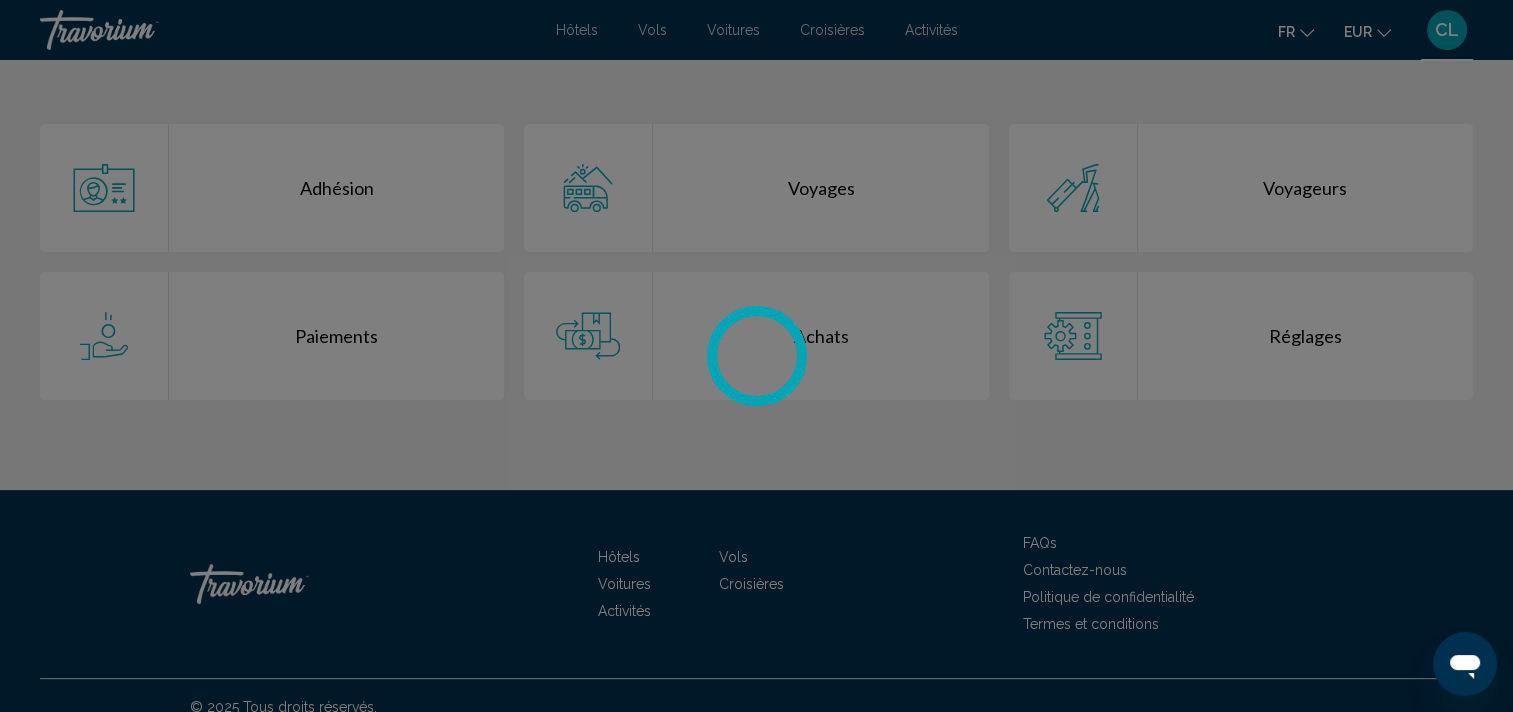 scroll, scrollTop: 0, scrollLeft: 0, axis: both 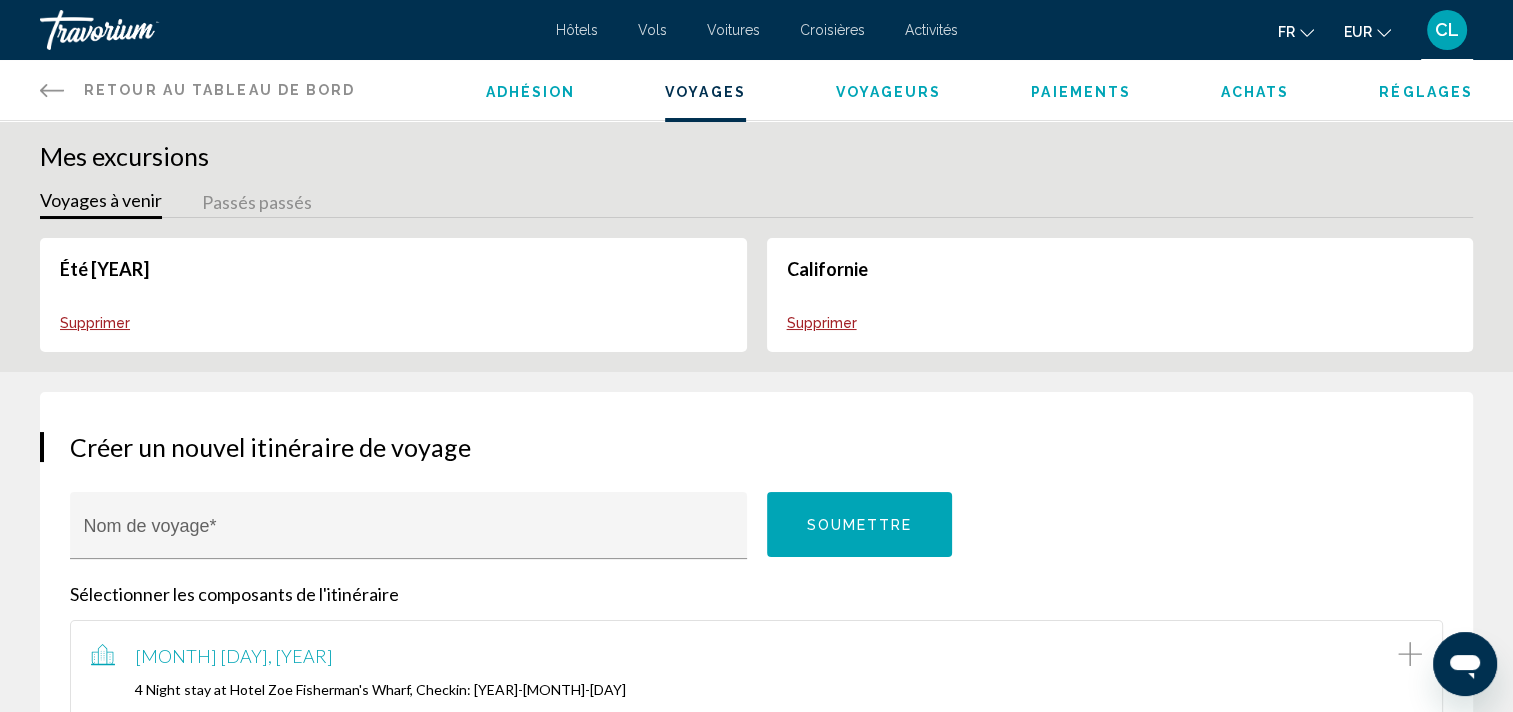 click on "Supprimer" at bounding box center [95, 323] 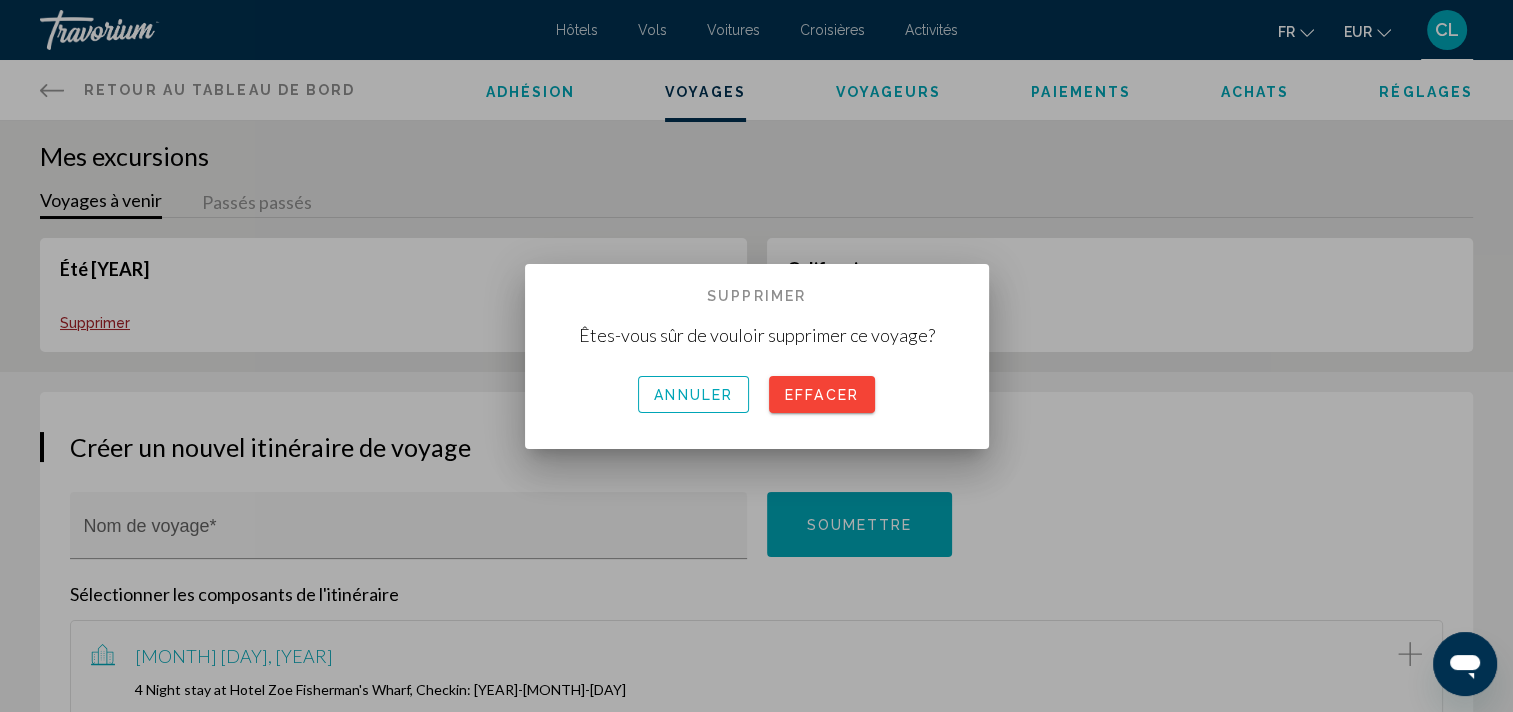 click on "Effacer" at bounding box center [822, 394] 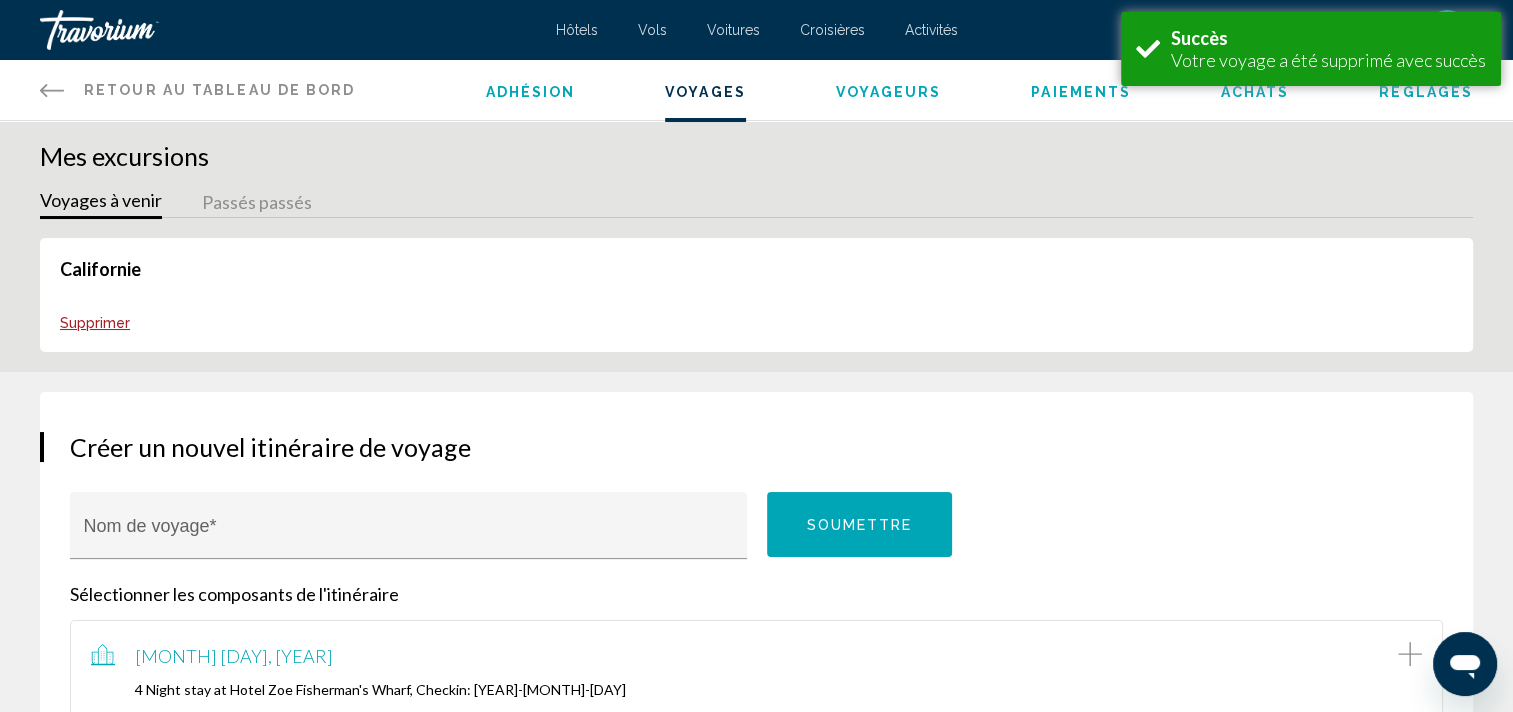 click on "[STATE]" at bounding box center [100, 269] 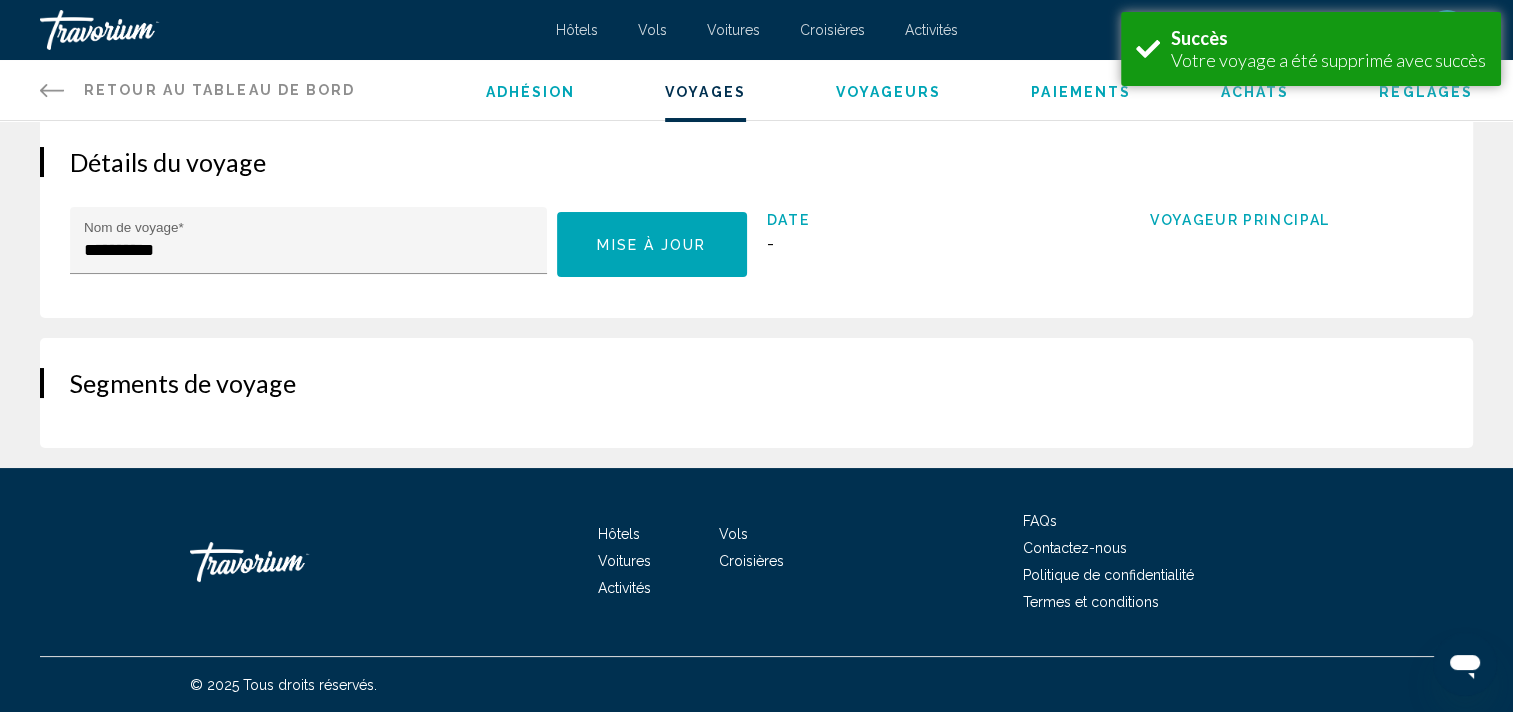 scroll, scrollTop: 0, scrollLeft: 0, axis: both 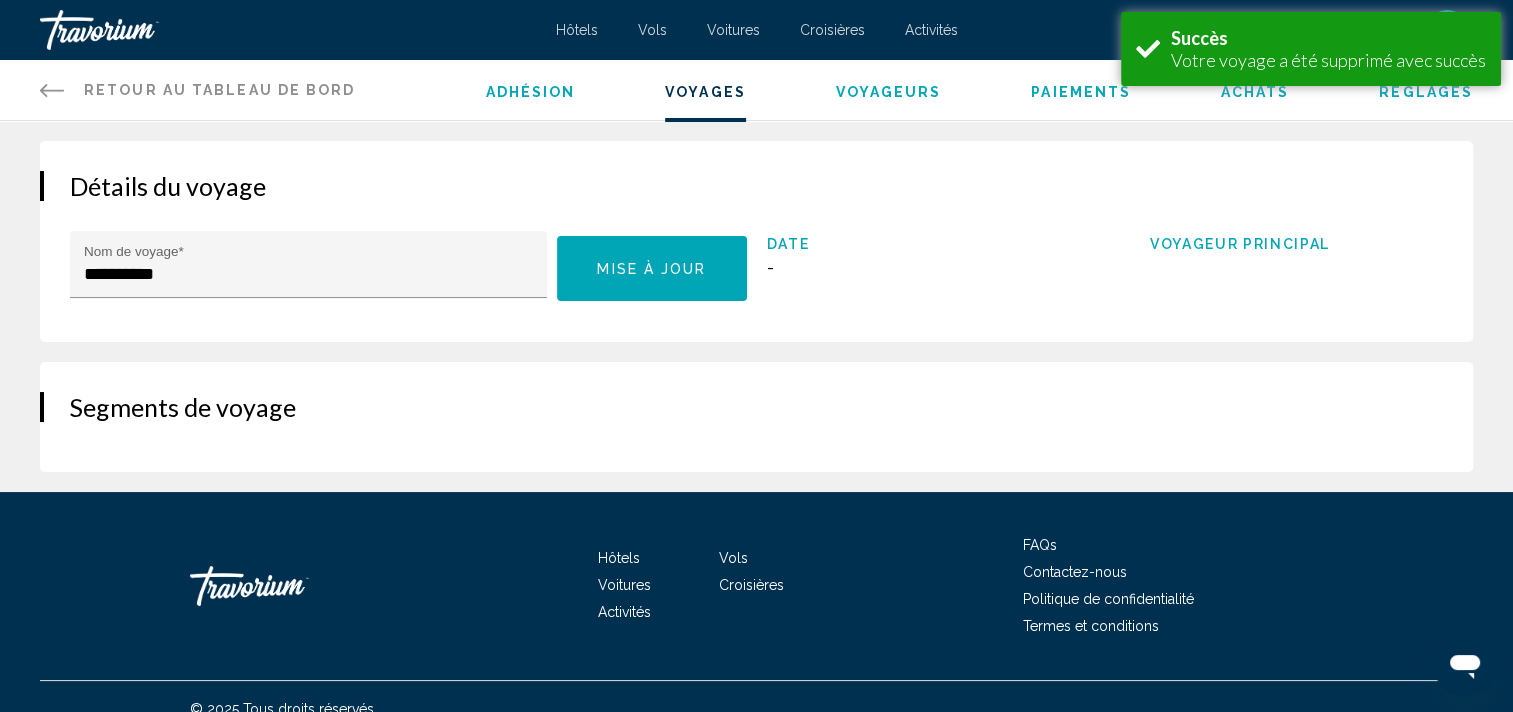 click on "Retour au tableau de bord Tableau de bord" at bounding box center (198, 90) 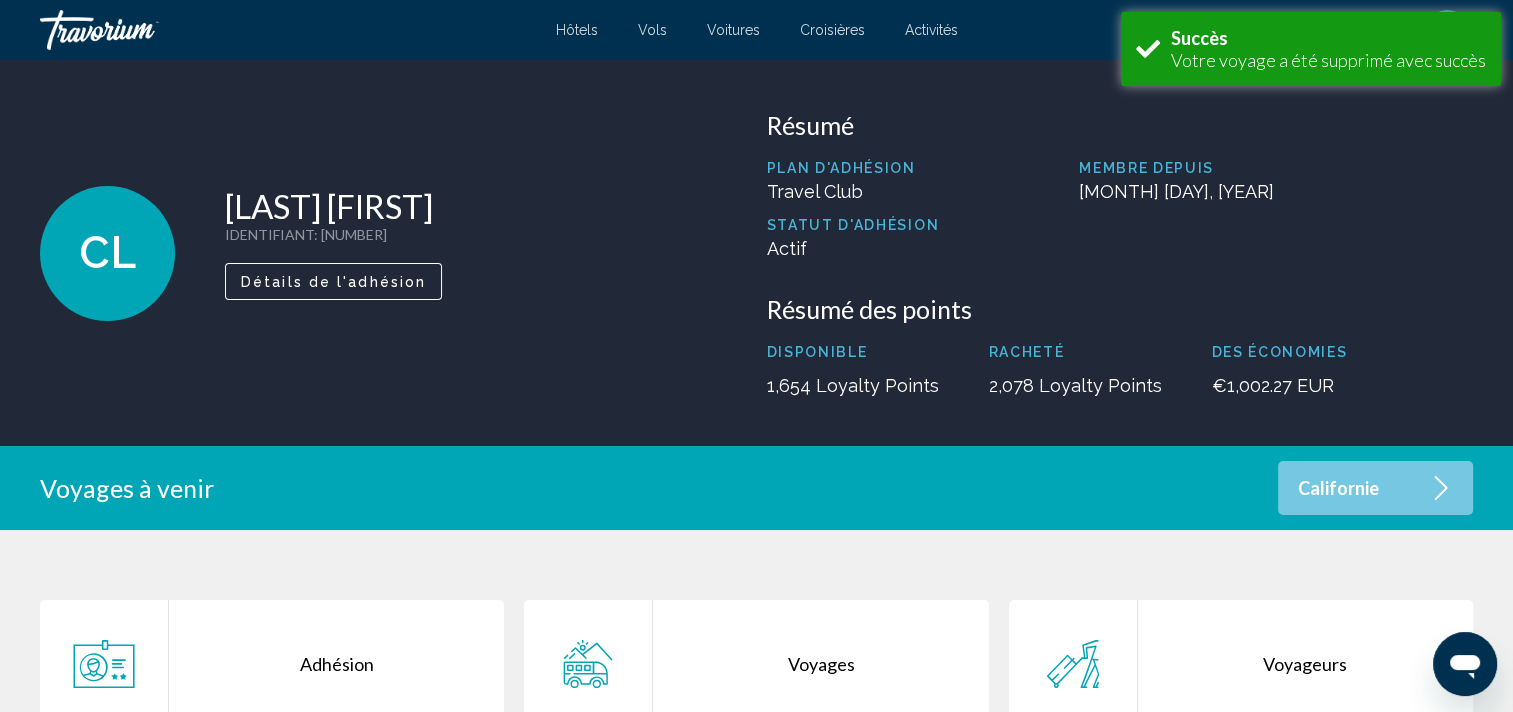 scroll, scrollTop: 320, scrollLeft: 0, axis: vertical 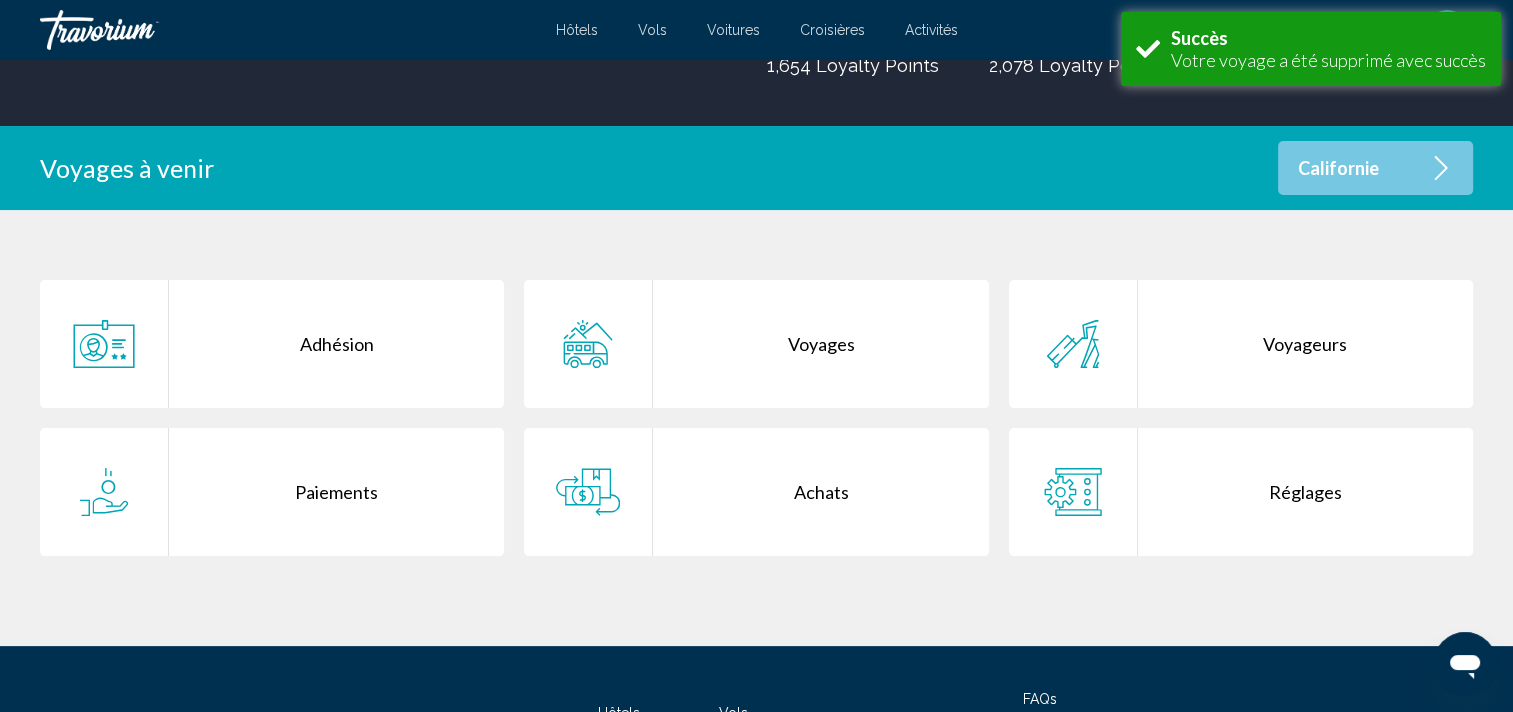 click on "Achats" at bounding box center (820, 492) 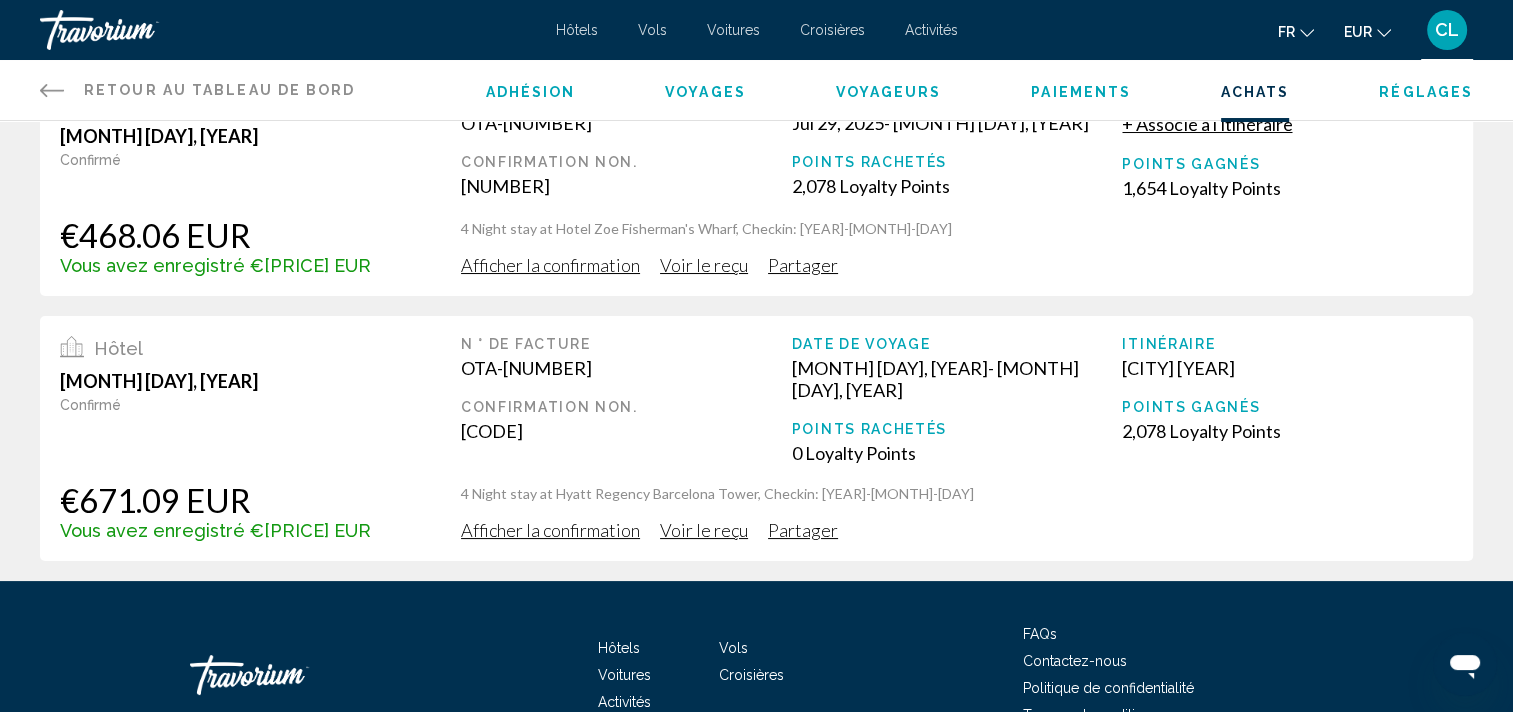 scroll, scrollTop: 0, scrollLeft: 0, axis: both 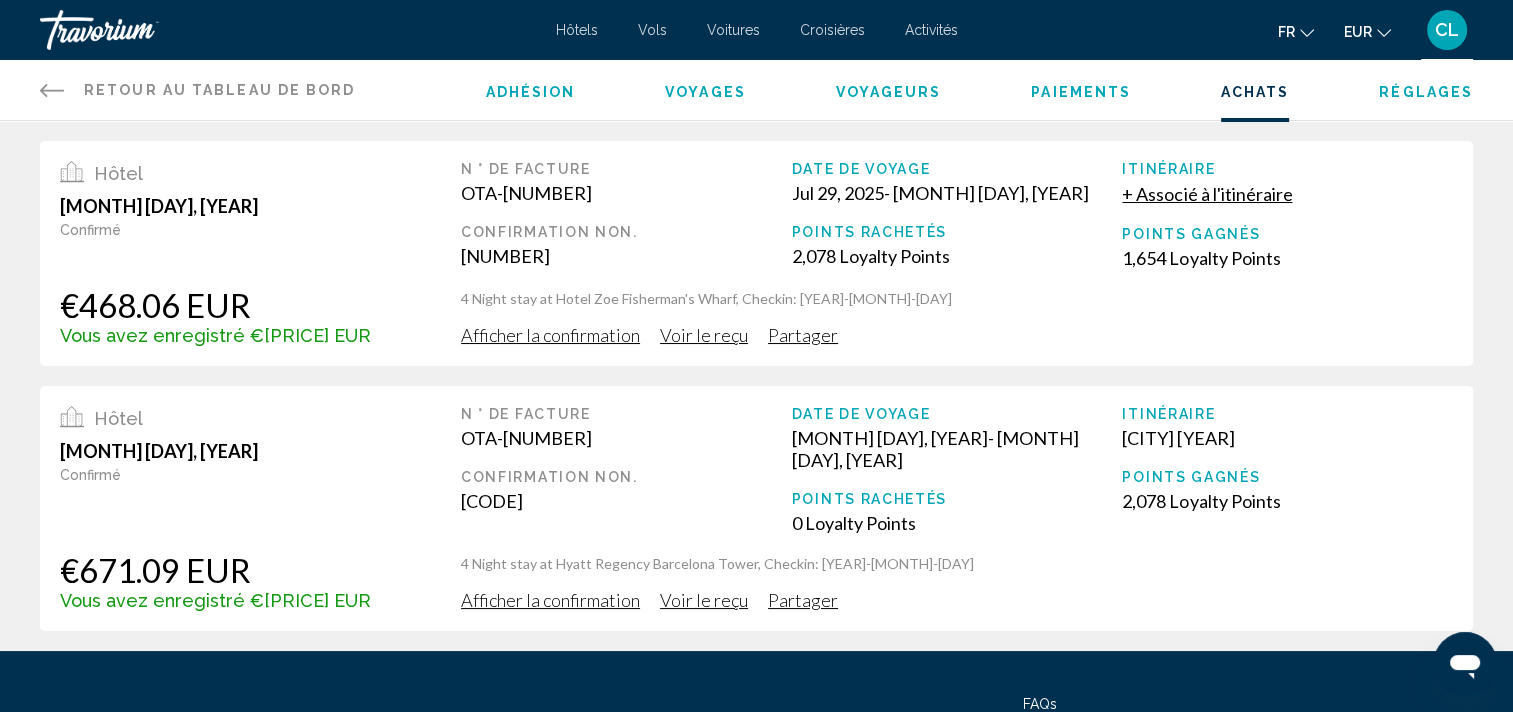 click on "+ Associé à l'itinéraire" at bounding box center [1207, 194] 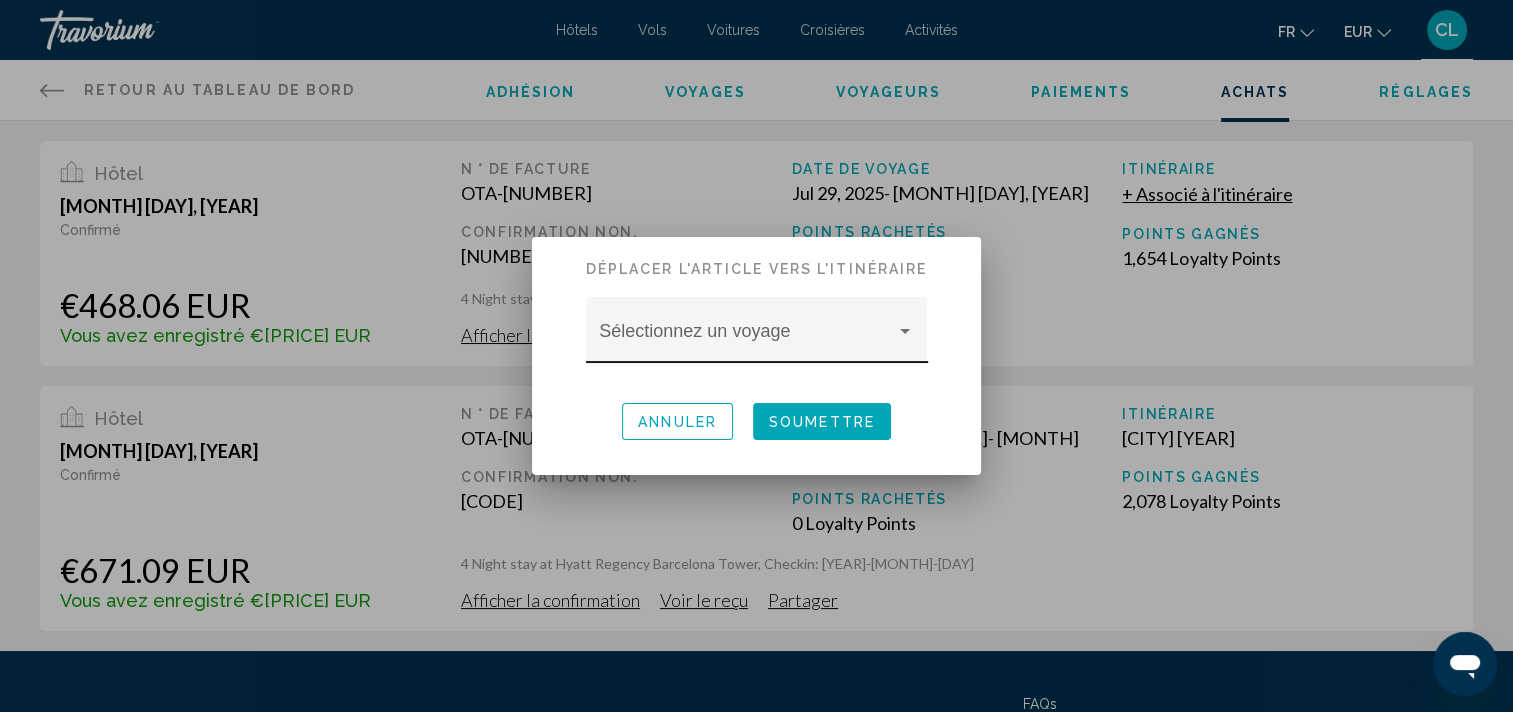 click on "Sélectionnez un voyage" at bounding box center [756, 336] 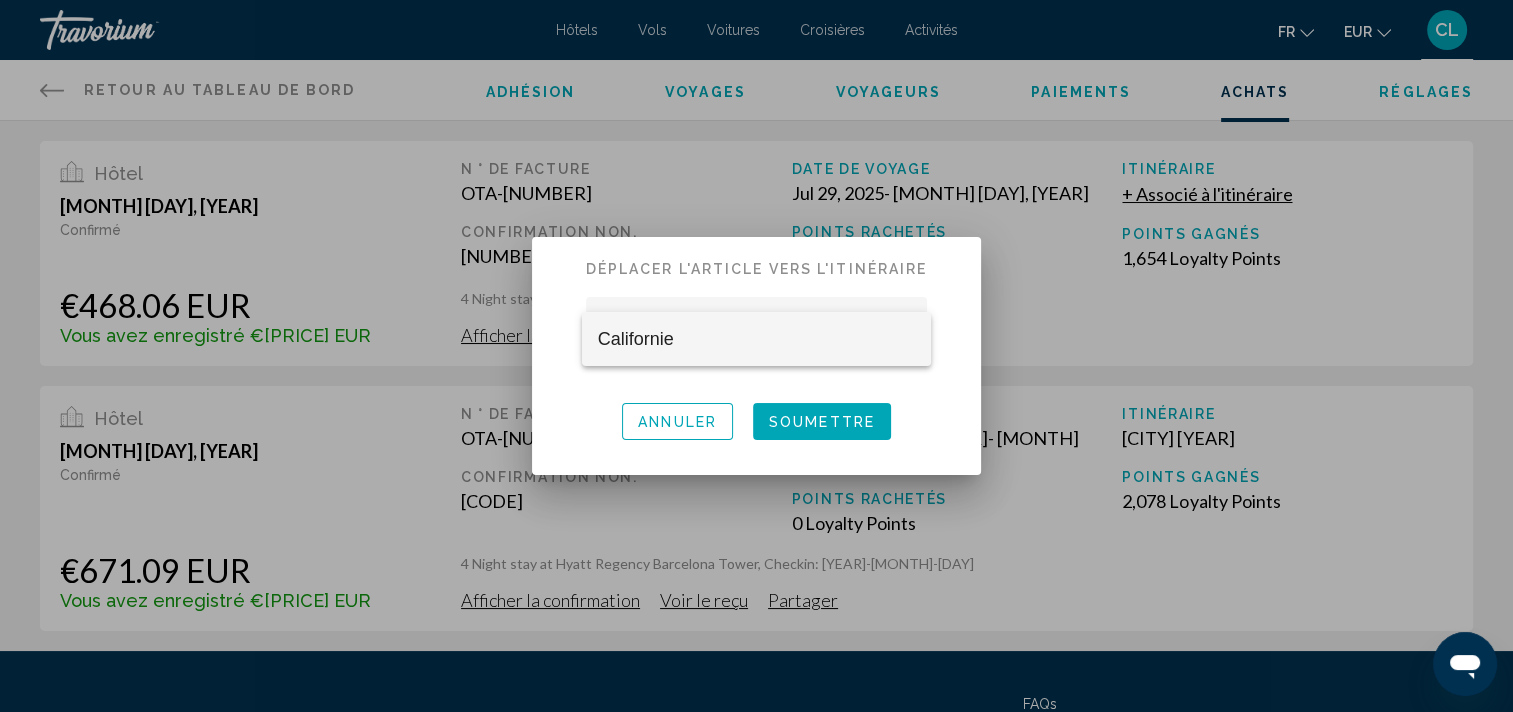 click on "[STATE]" at bounding box center [756, 339] 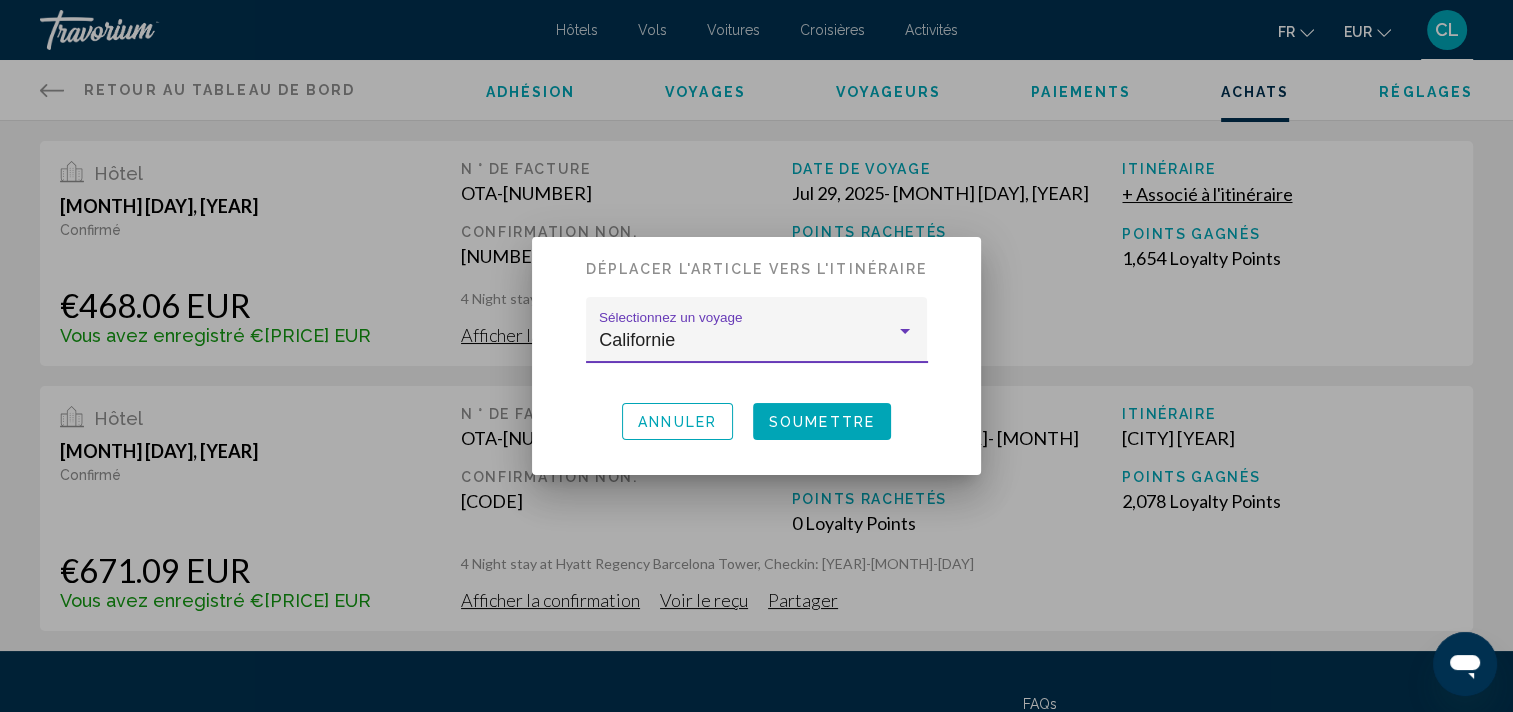 click on "Soumettre" at bounding box center [822, 422] 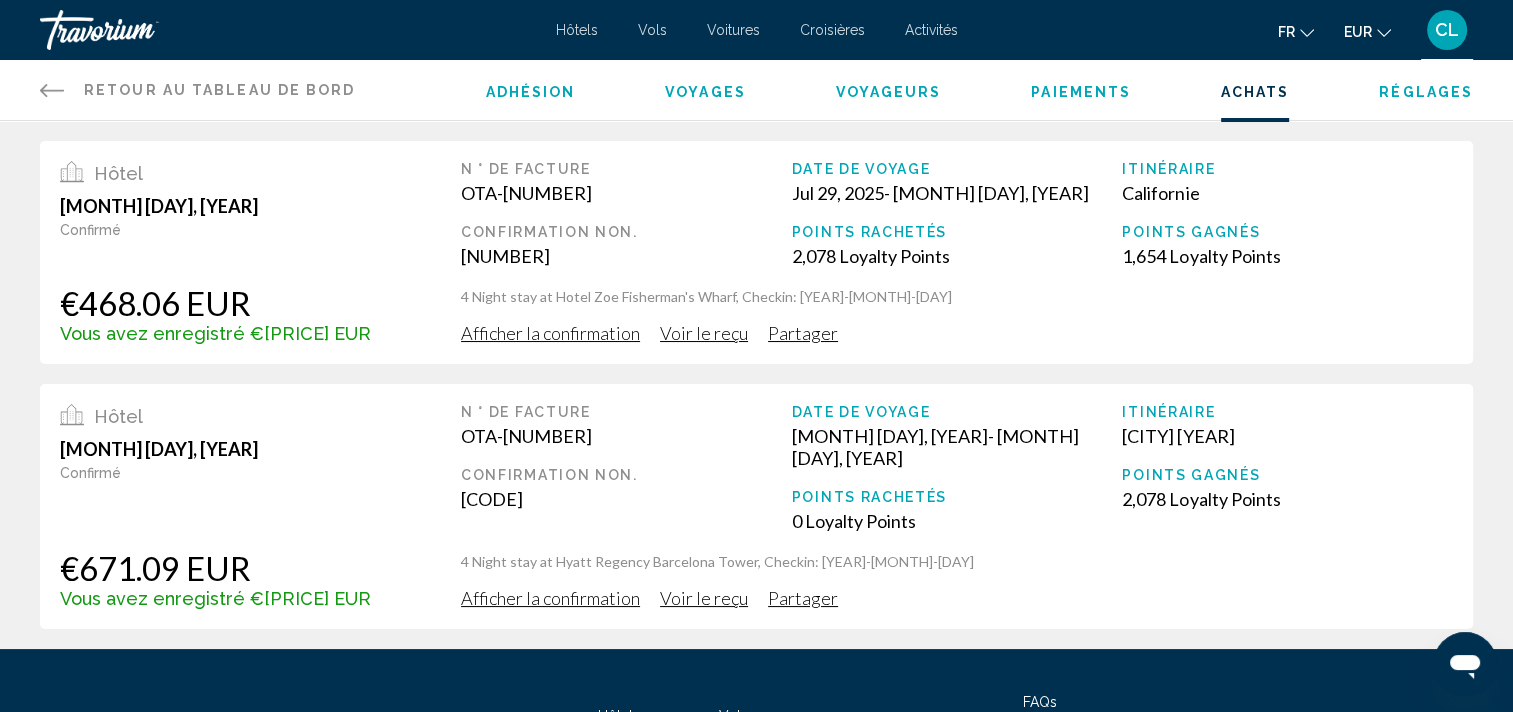 click on "[INVOICE]" at bounding box center [626, 193] 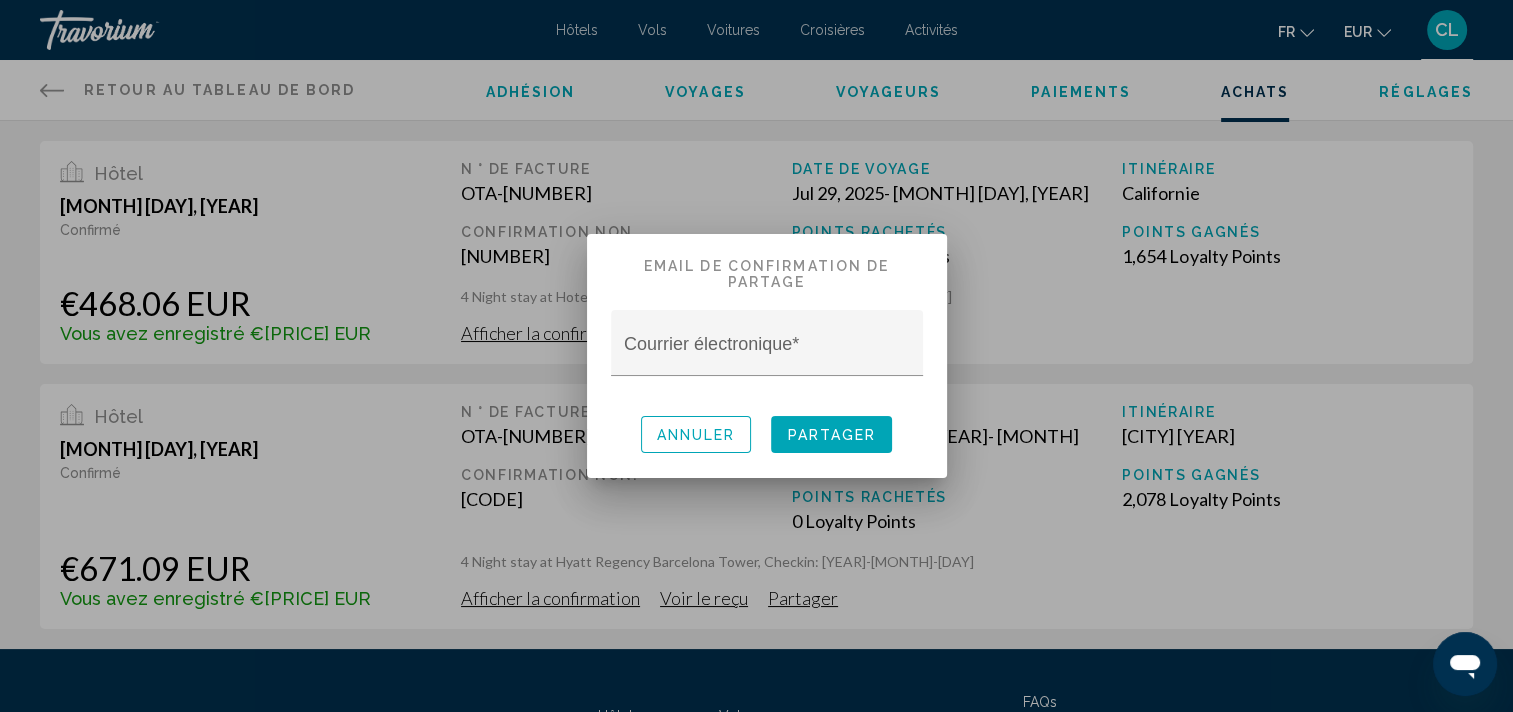 click at bounding box center [756, 356] 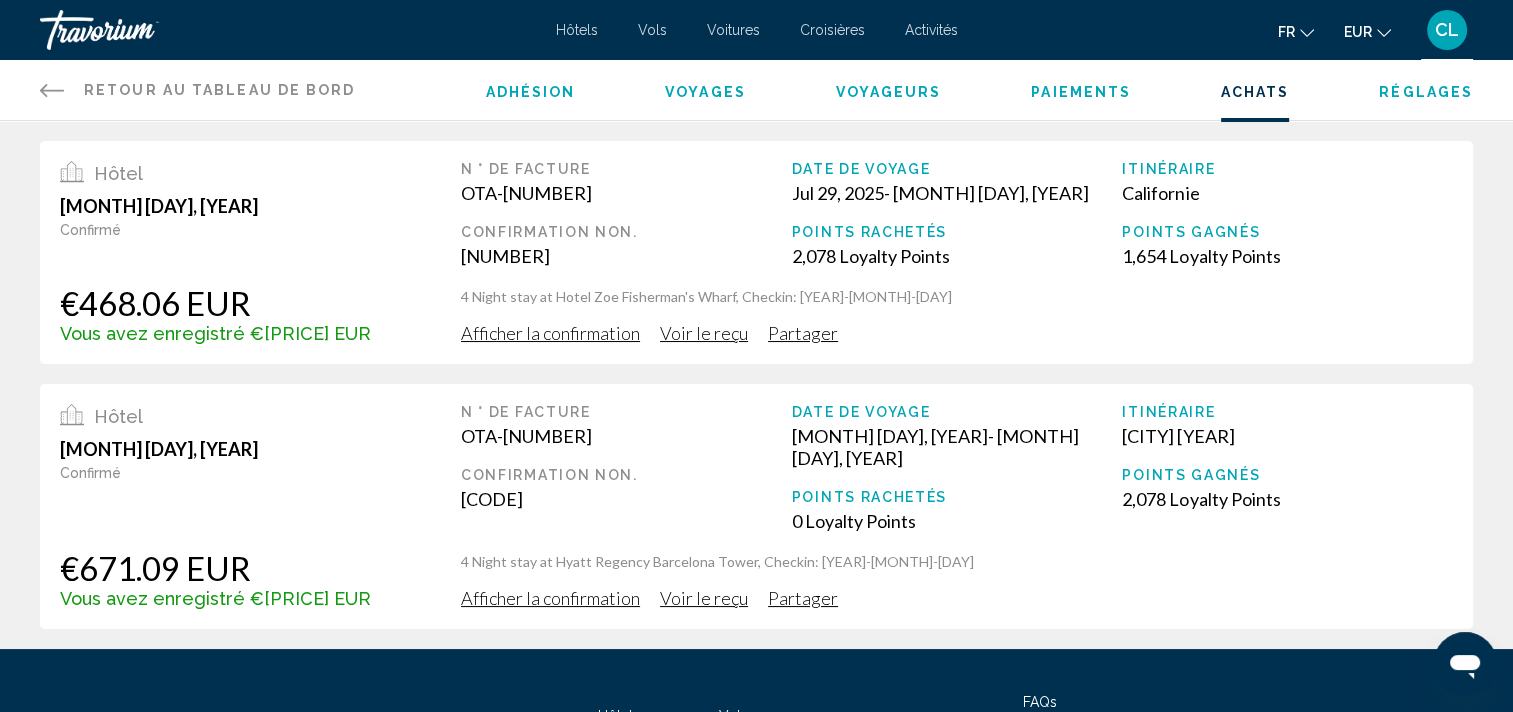 click on "Vous avez enregistré [PRICE] EUR" at bounding box center (215, 333) 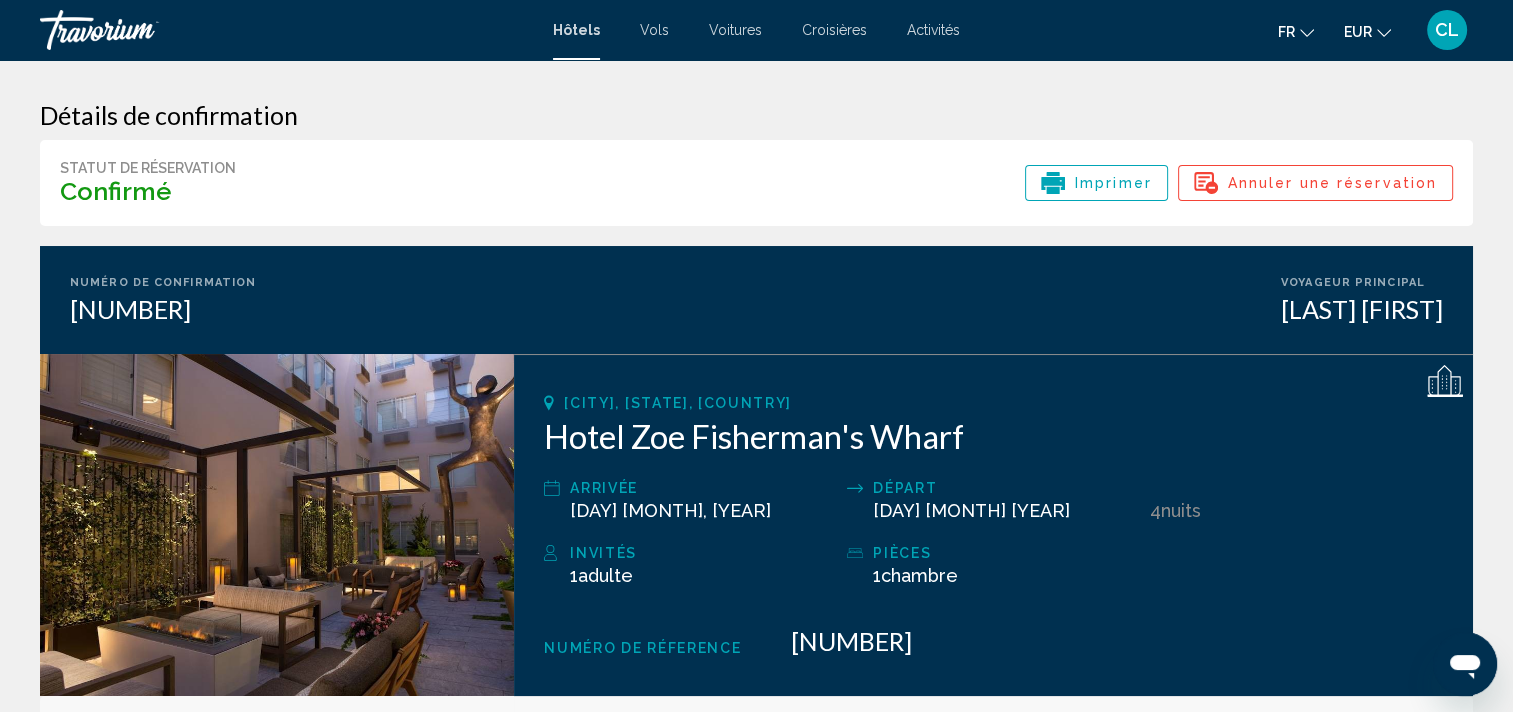 click on "Hotel Zoe Fisherman's Wharf" at bounding box center (993, 436) 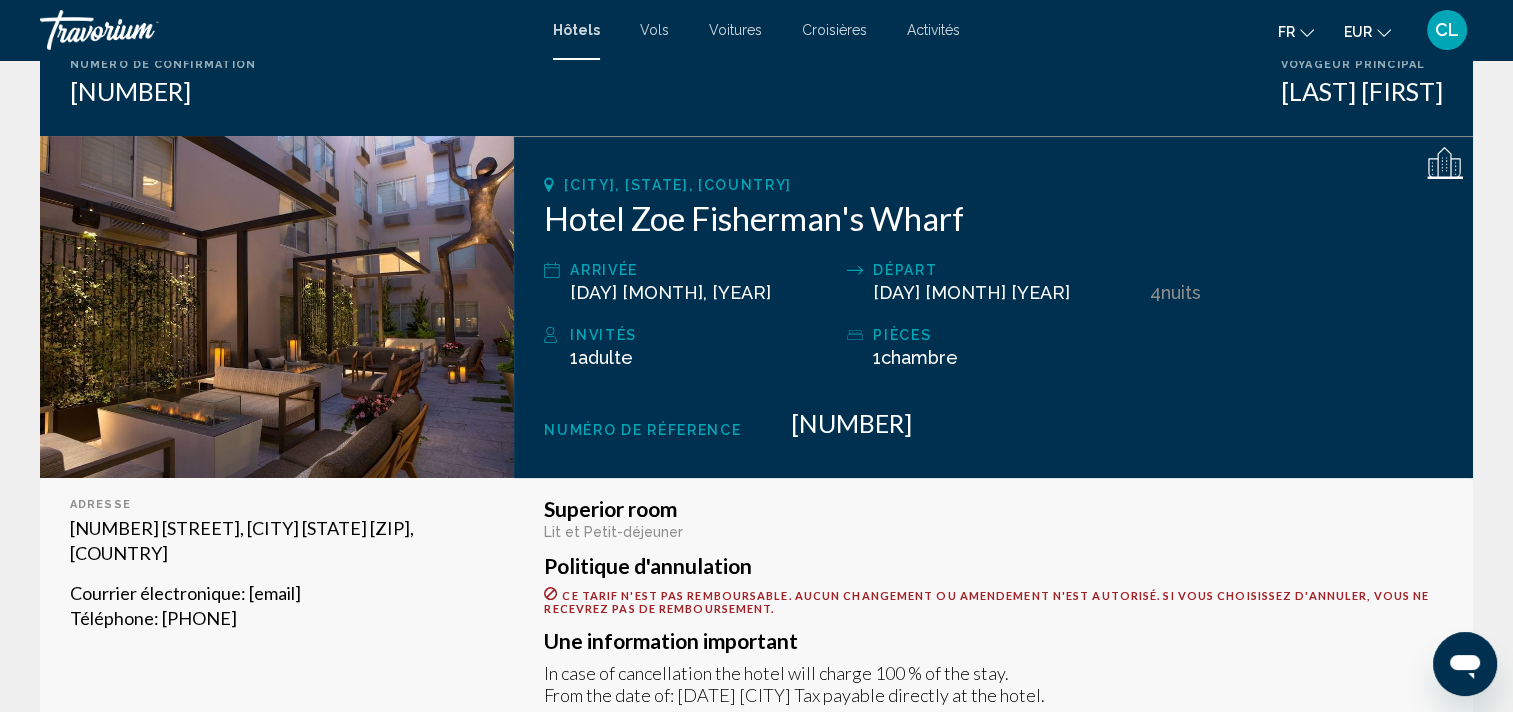click at bounding box center [277, 307] 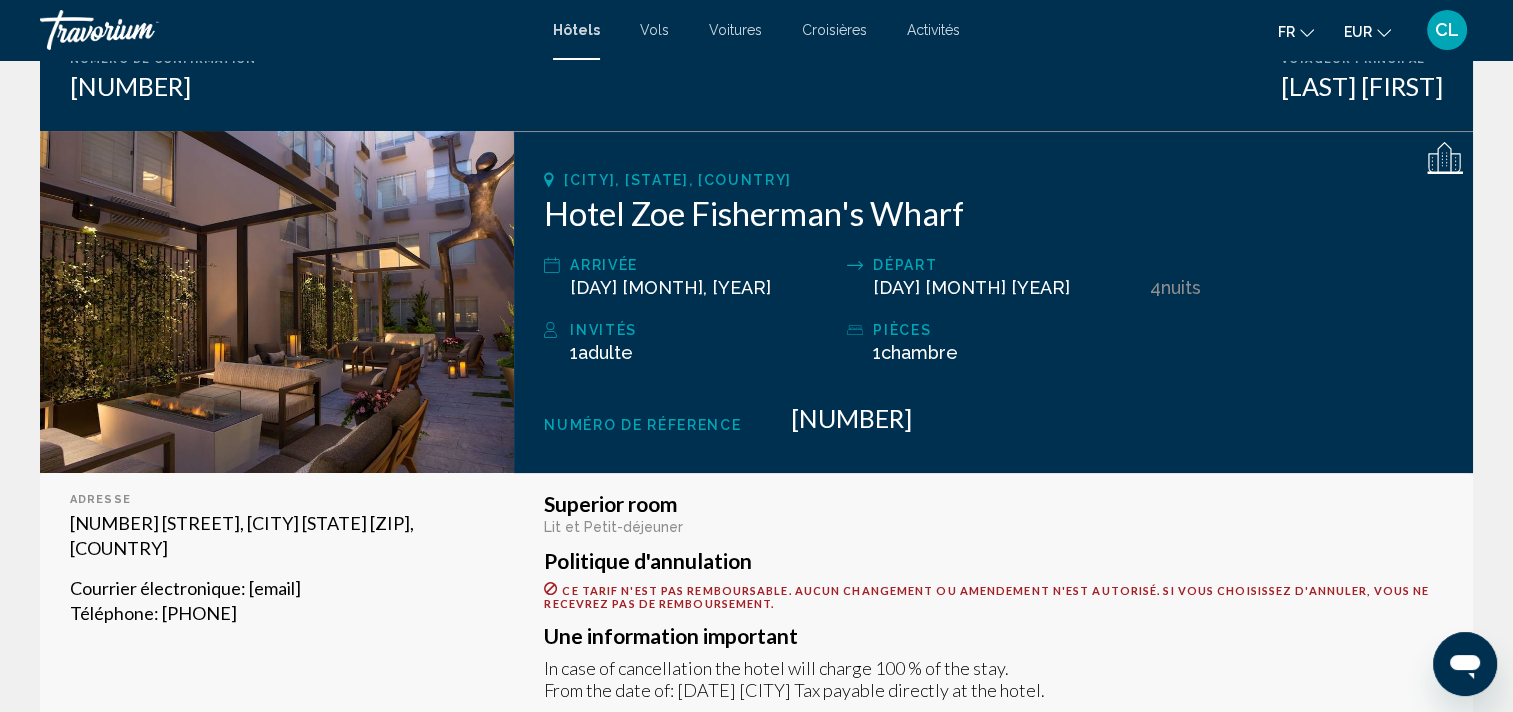 scroll, scrollTop: 215, scrollLeft: 0, axis: vertical 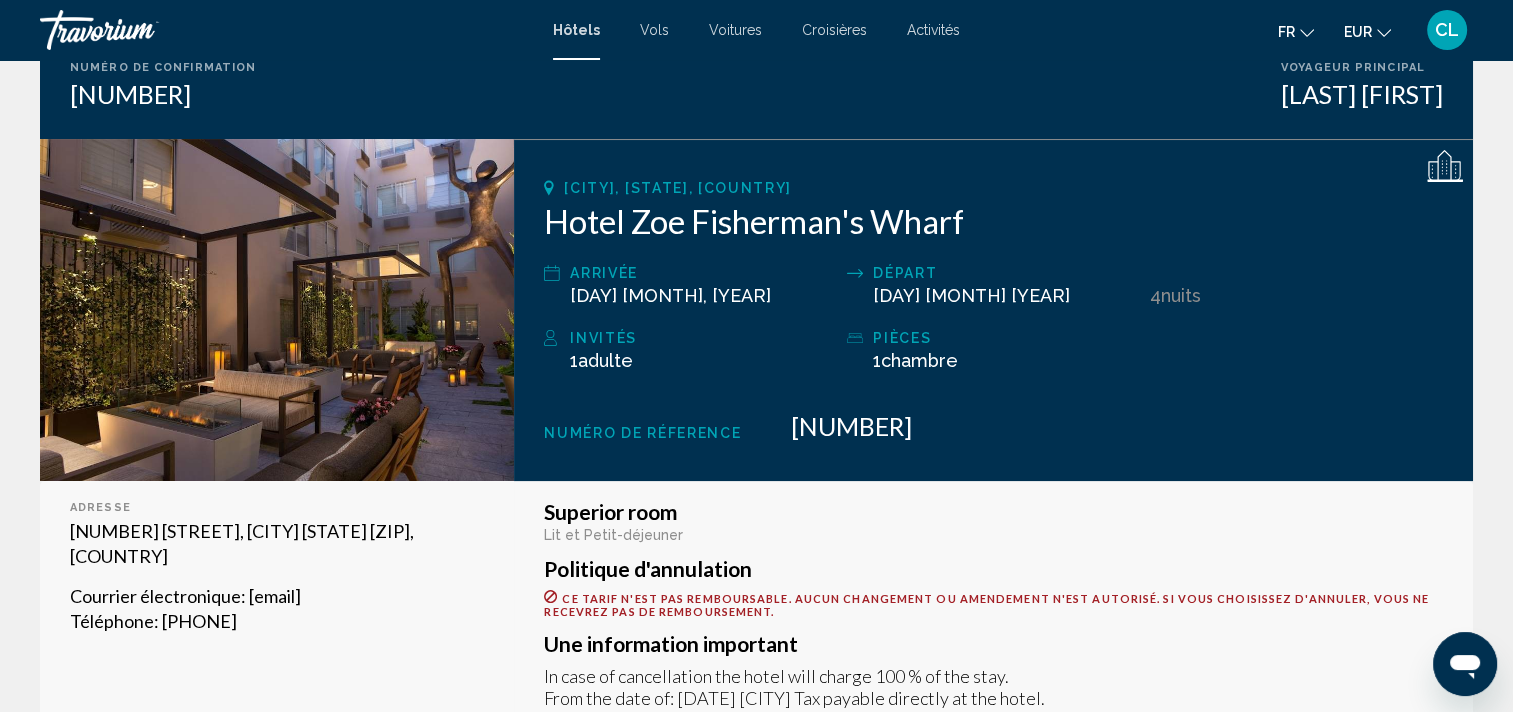 click on "San Francisco, CA, United States Hotel Zoe Fisherman's Wharf
Arrivée 29 juil. 2025
Départ 2 août 2025 4  nuit nuits
Invités 1  Adulte Adultes ,   Enfant Enfants  ( âge   )
pièces 1  Chambre pièces Numéro de réference 51159187" at bounding box center [993, 310] 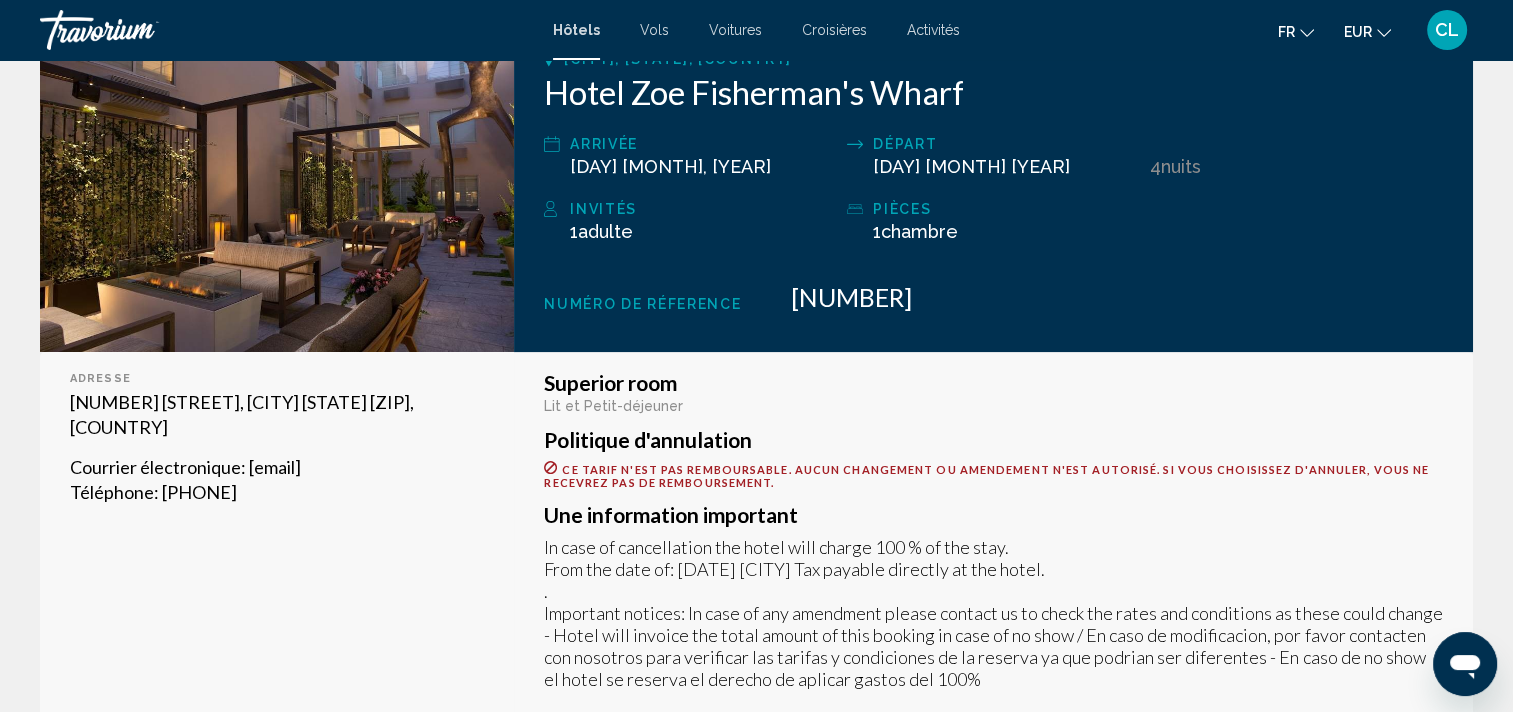 scroll, scrollTop: 0, scrollLeft: 0, axis: both 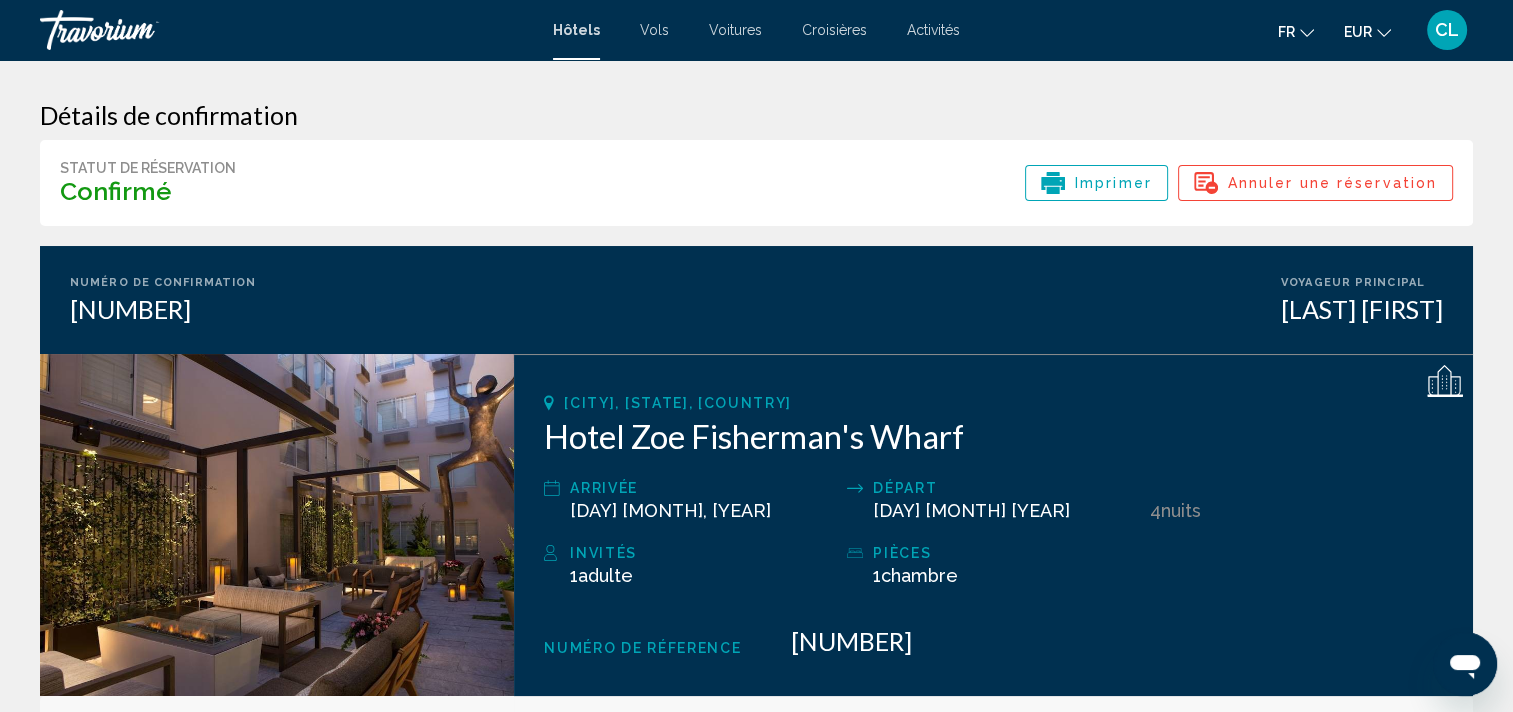click at bounding box center [140, 30] 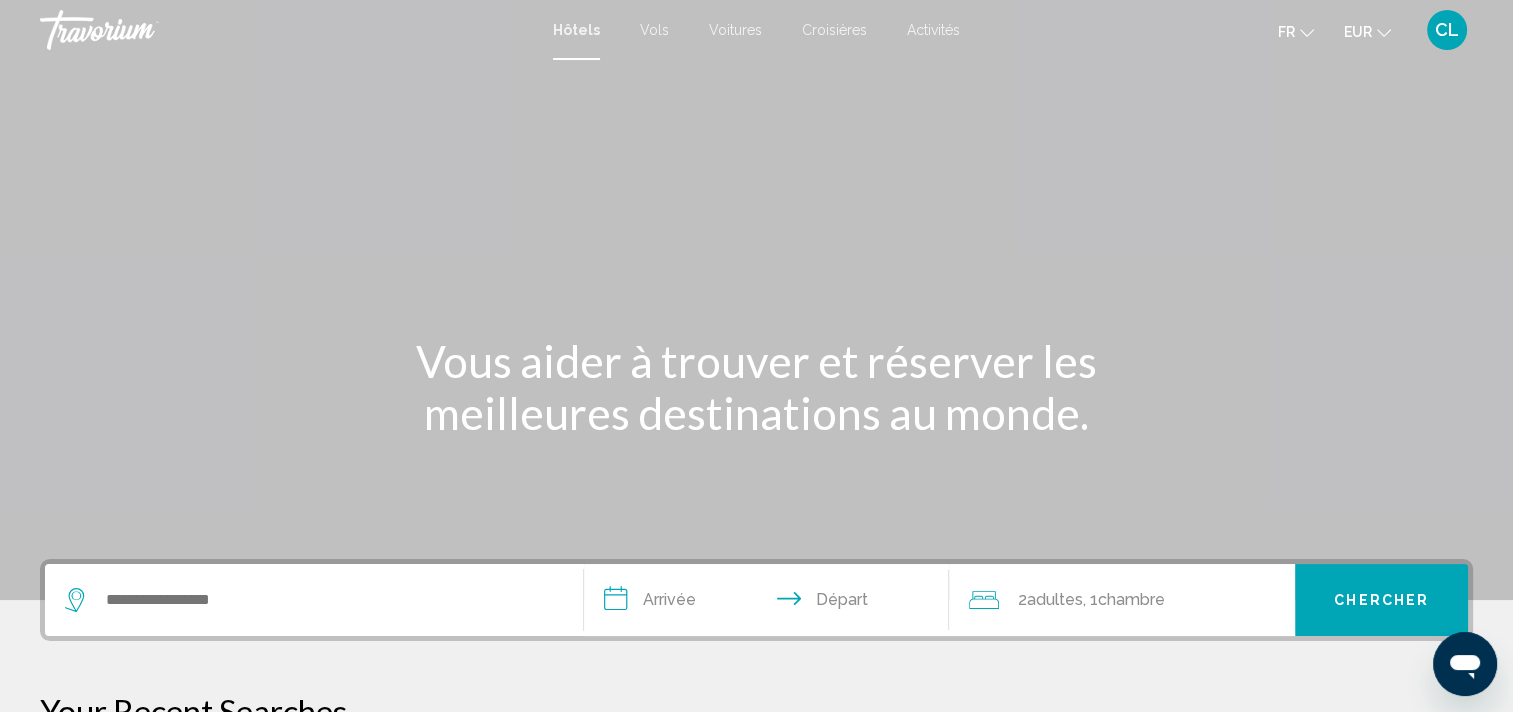 click at bounding box center [314, 600] 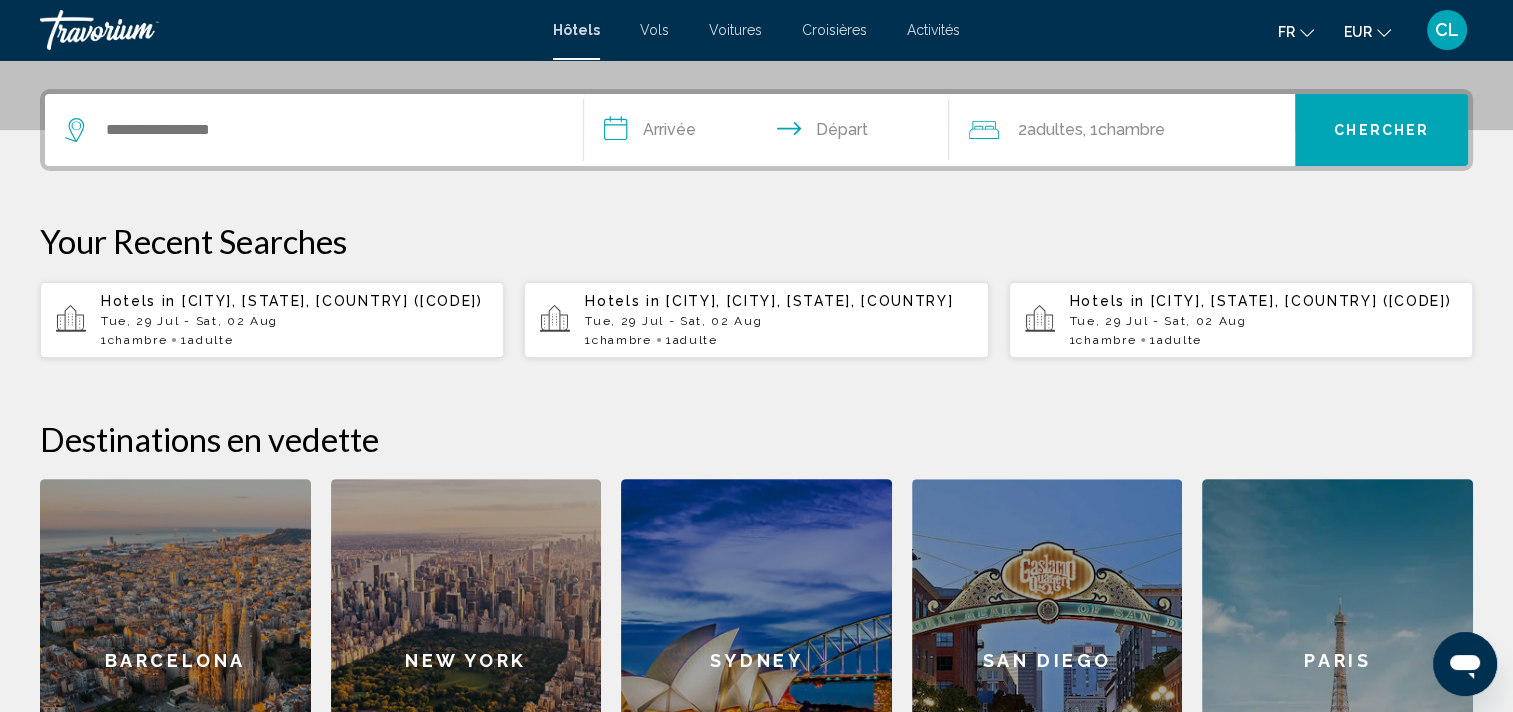 scroll, scrollTop: 493, scrollLeft: 0, axis: vertical 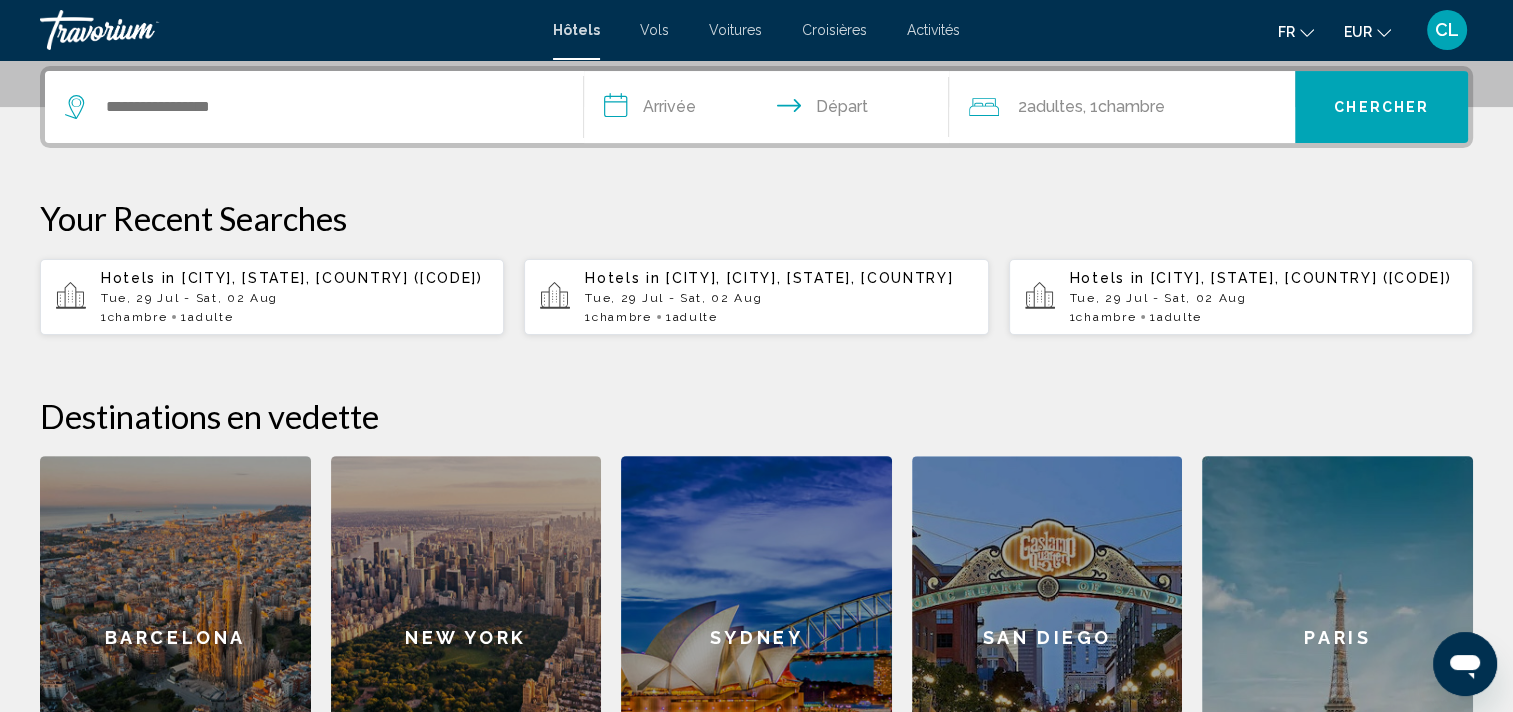 click at bounding box center (314, 107) 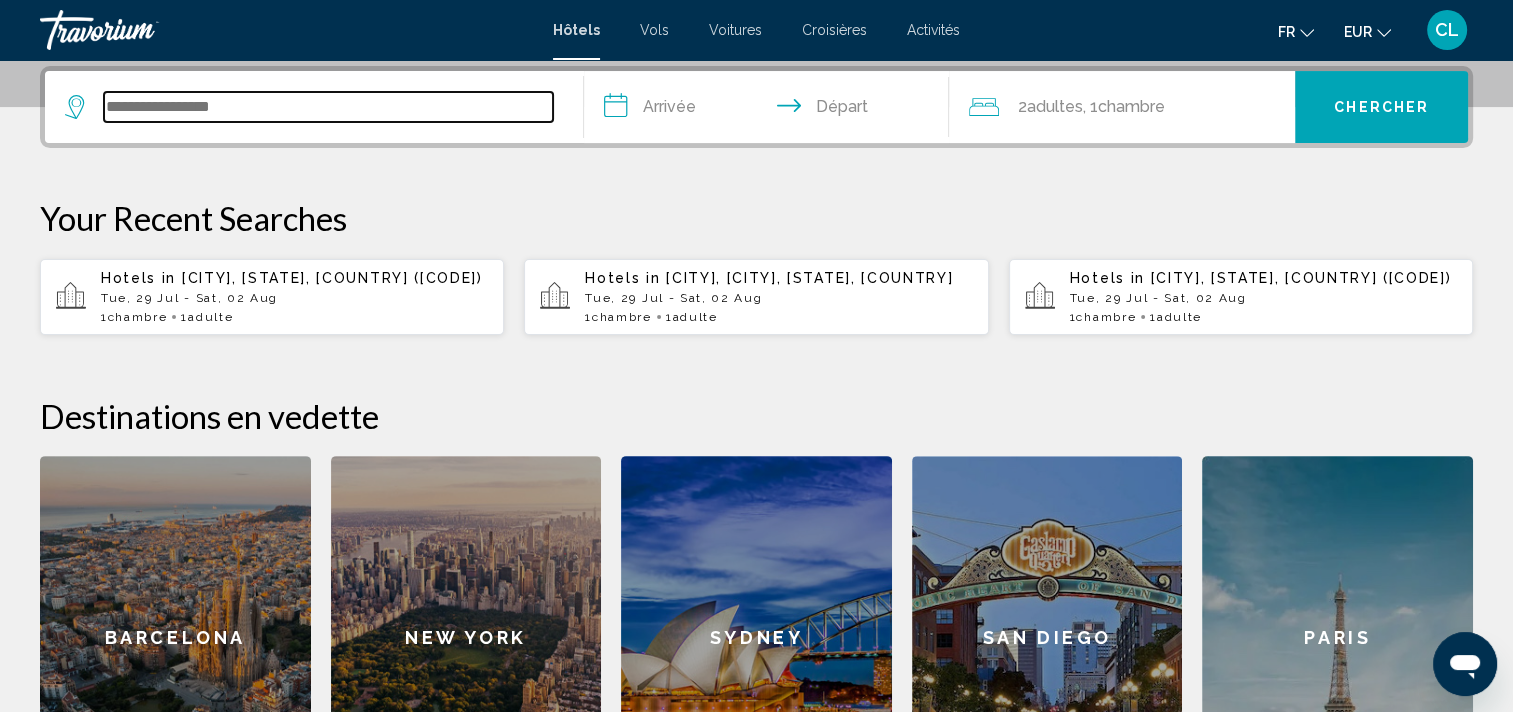 click at bounding box center [328, 107] 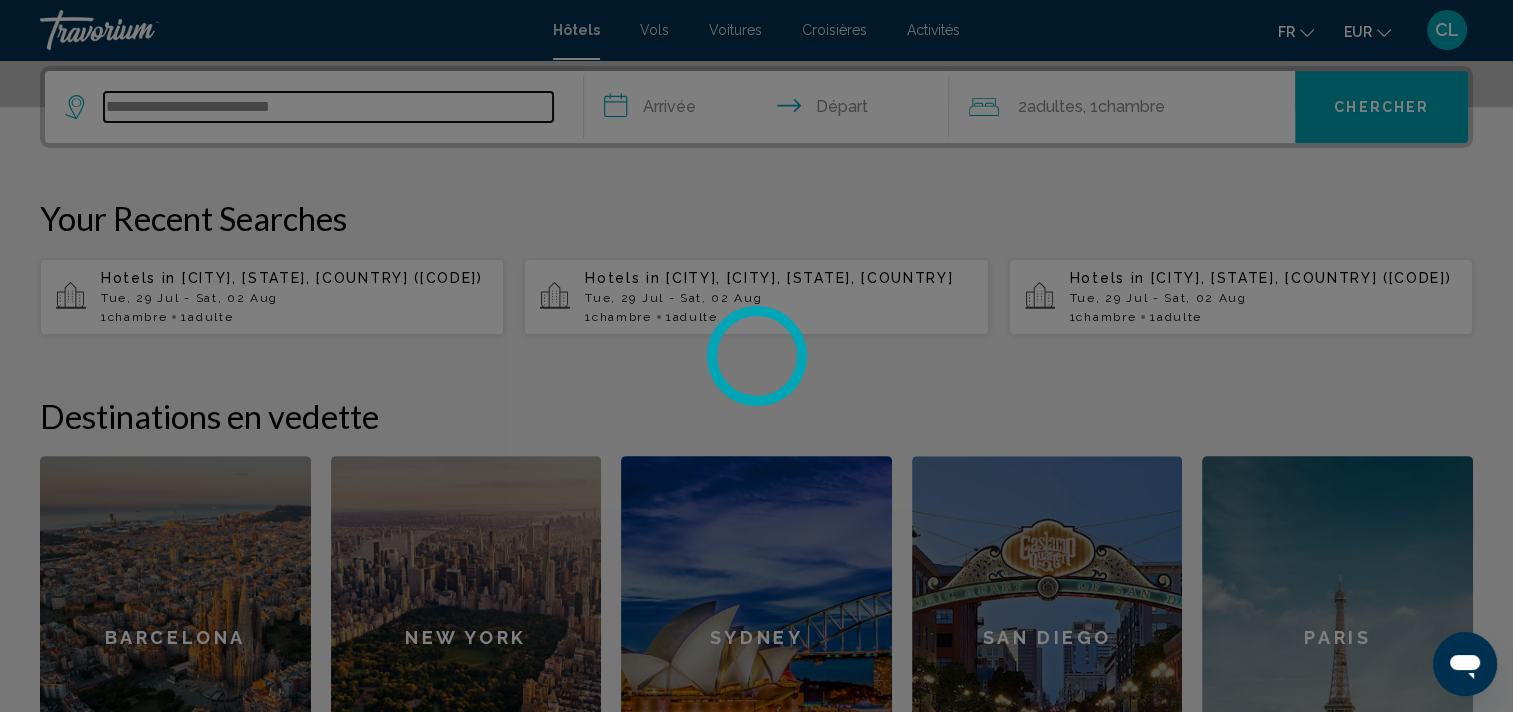 type on "**********" 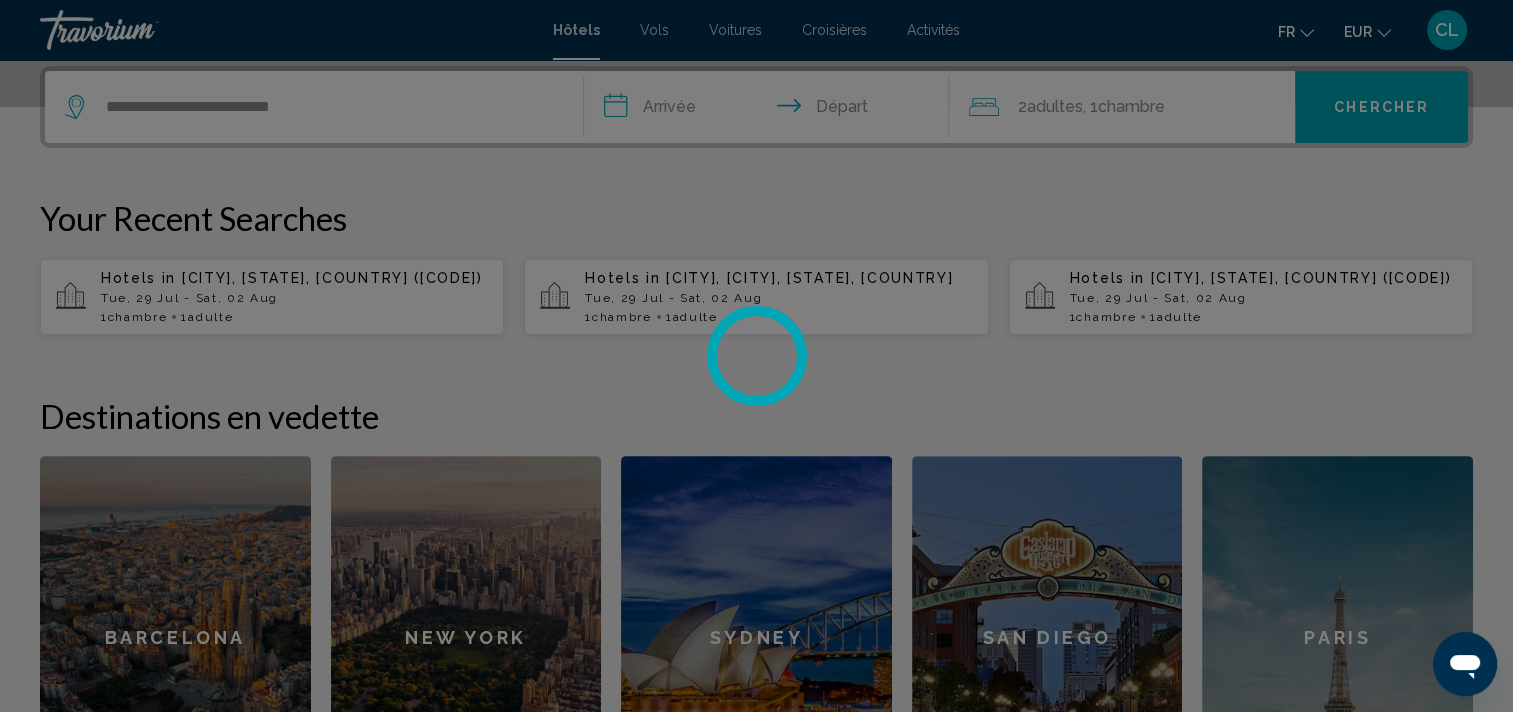click at bounding box center [756, 356] 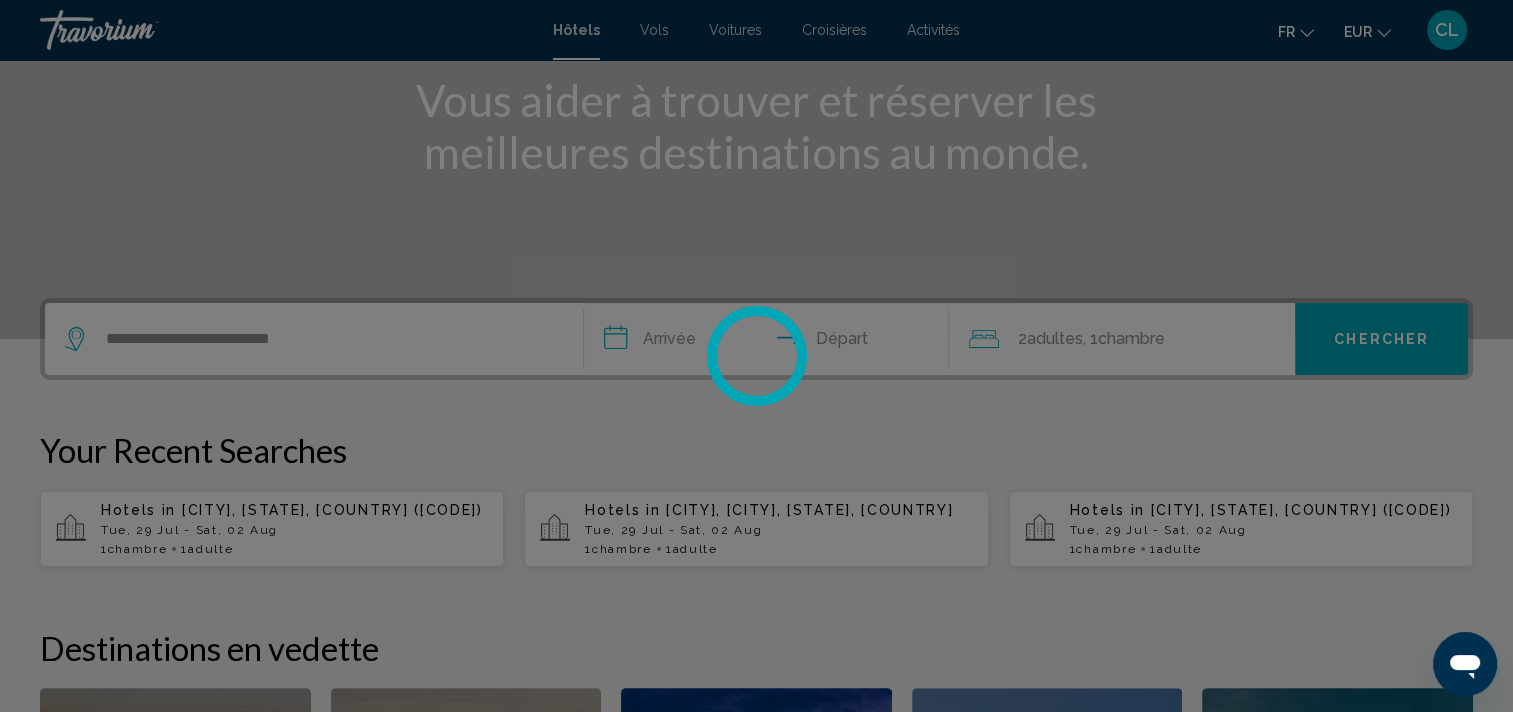 scroll, scrollTop: 148, scrollLeft: 0, axis: vertical 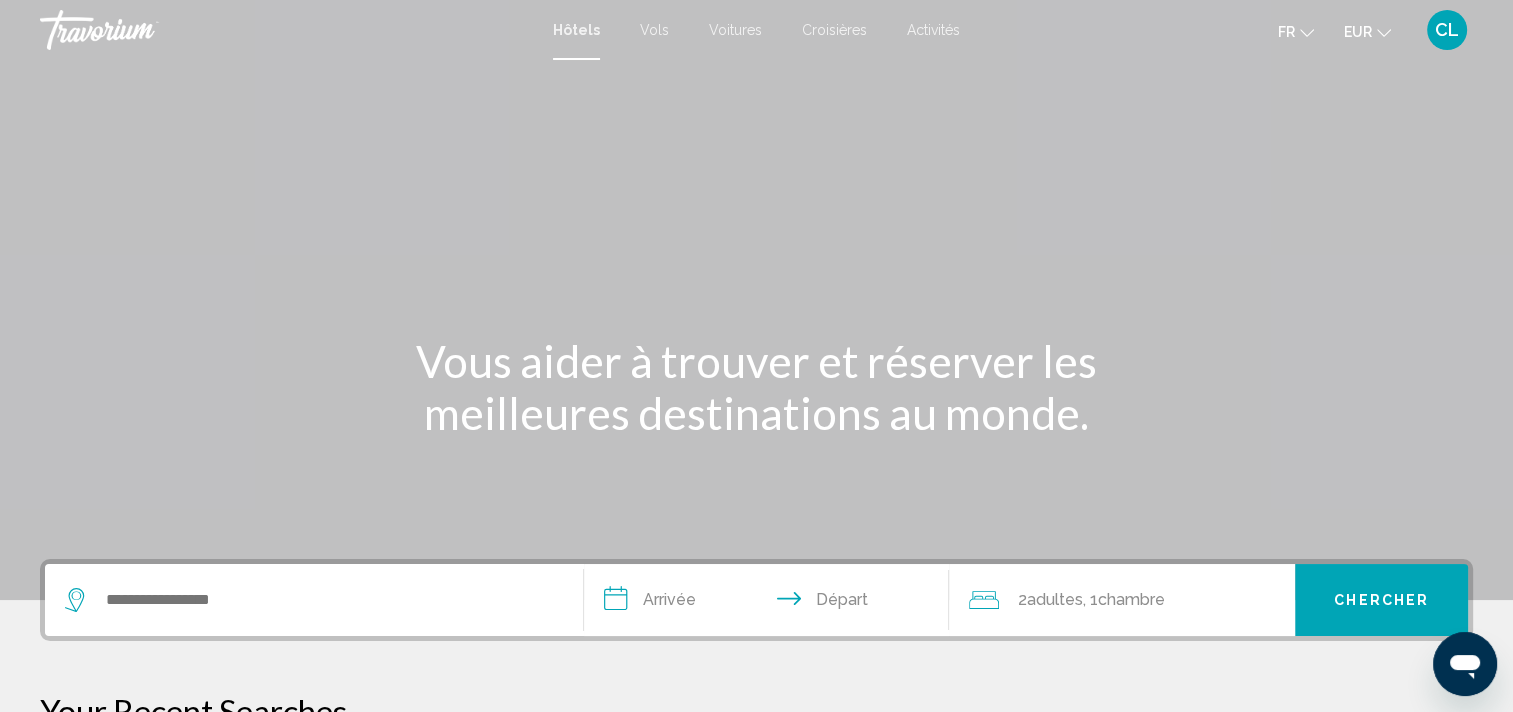 click at bounding box center [314, 600] 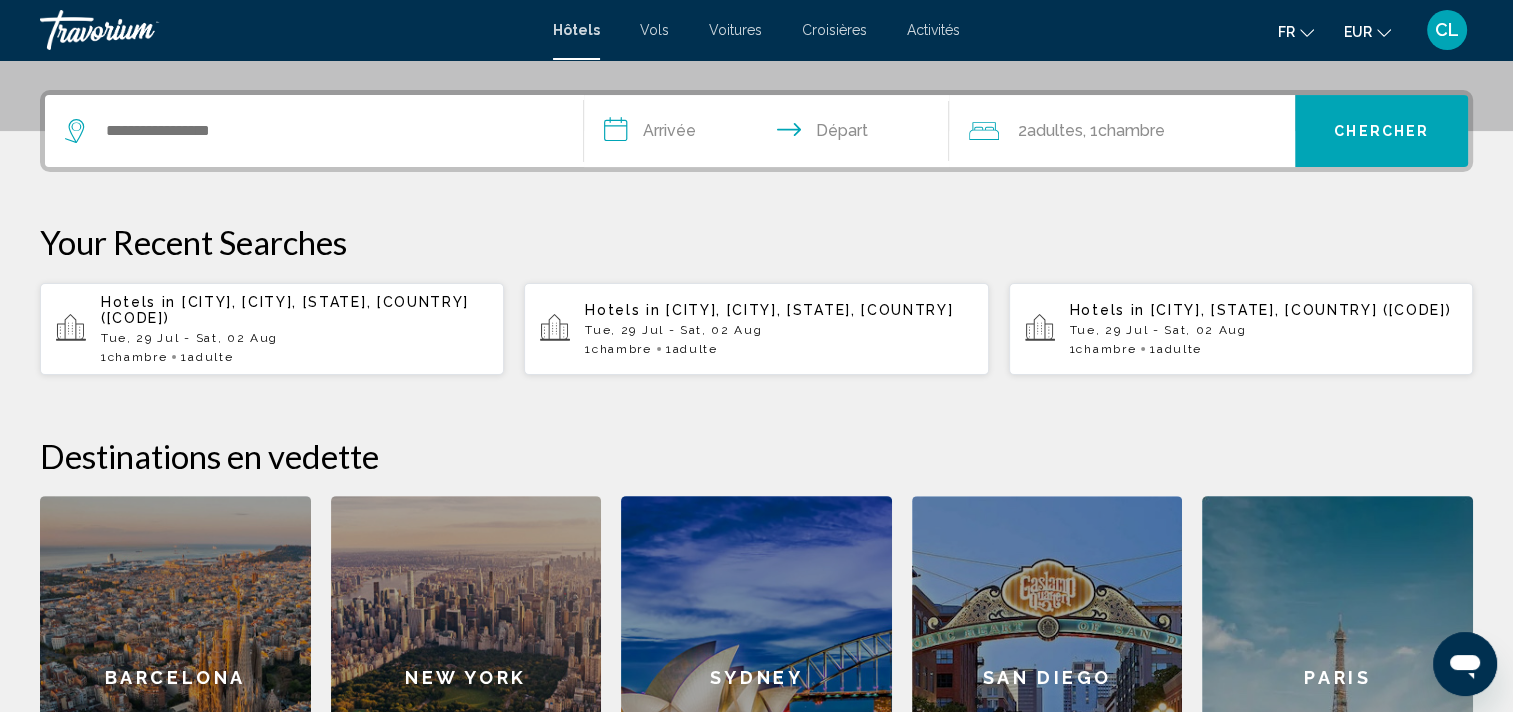 scroll, scrollTop: 493, scrollLeft: 0, axis: vertical 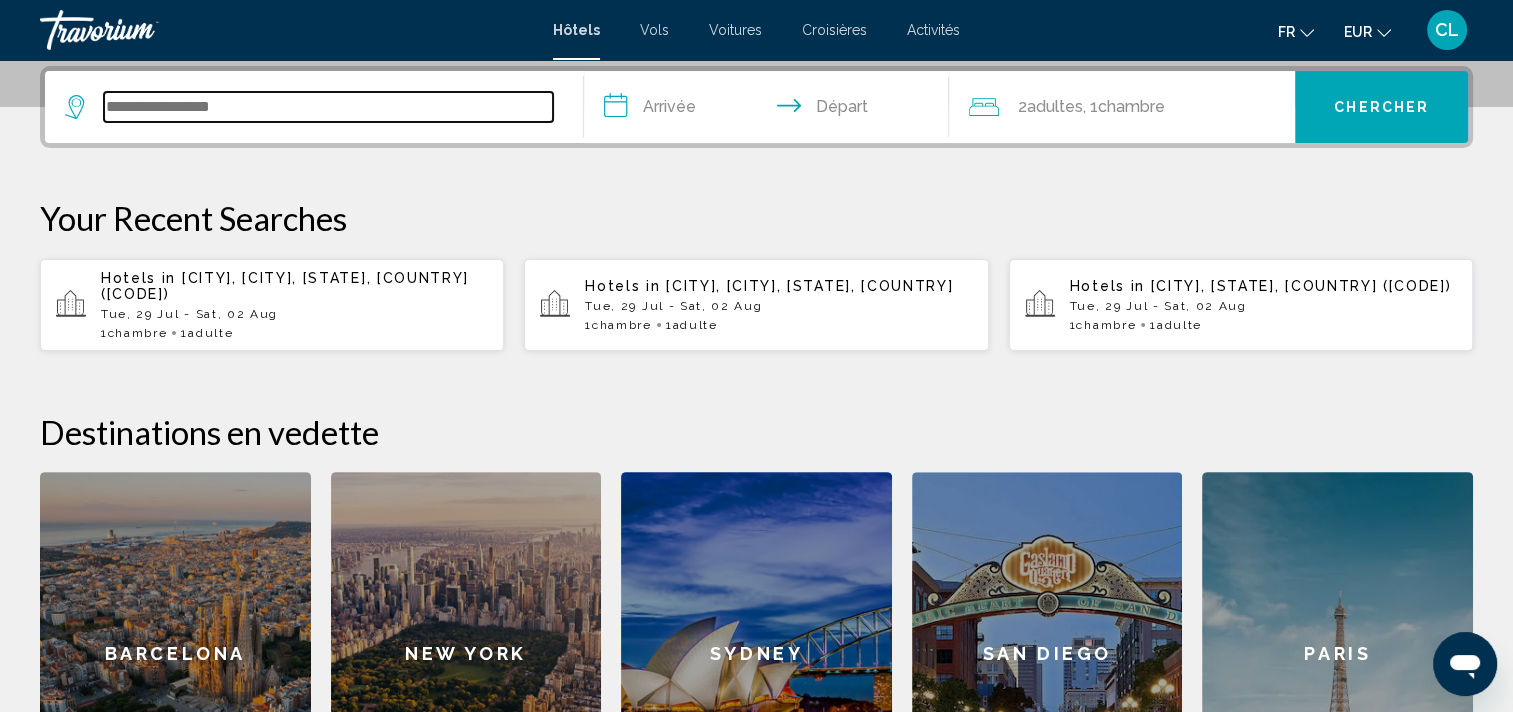 click at bounding box center [328, 107] 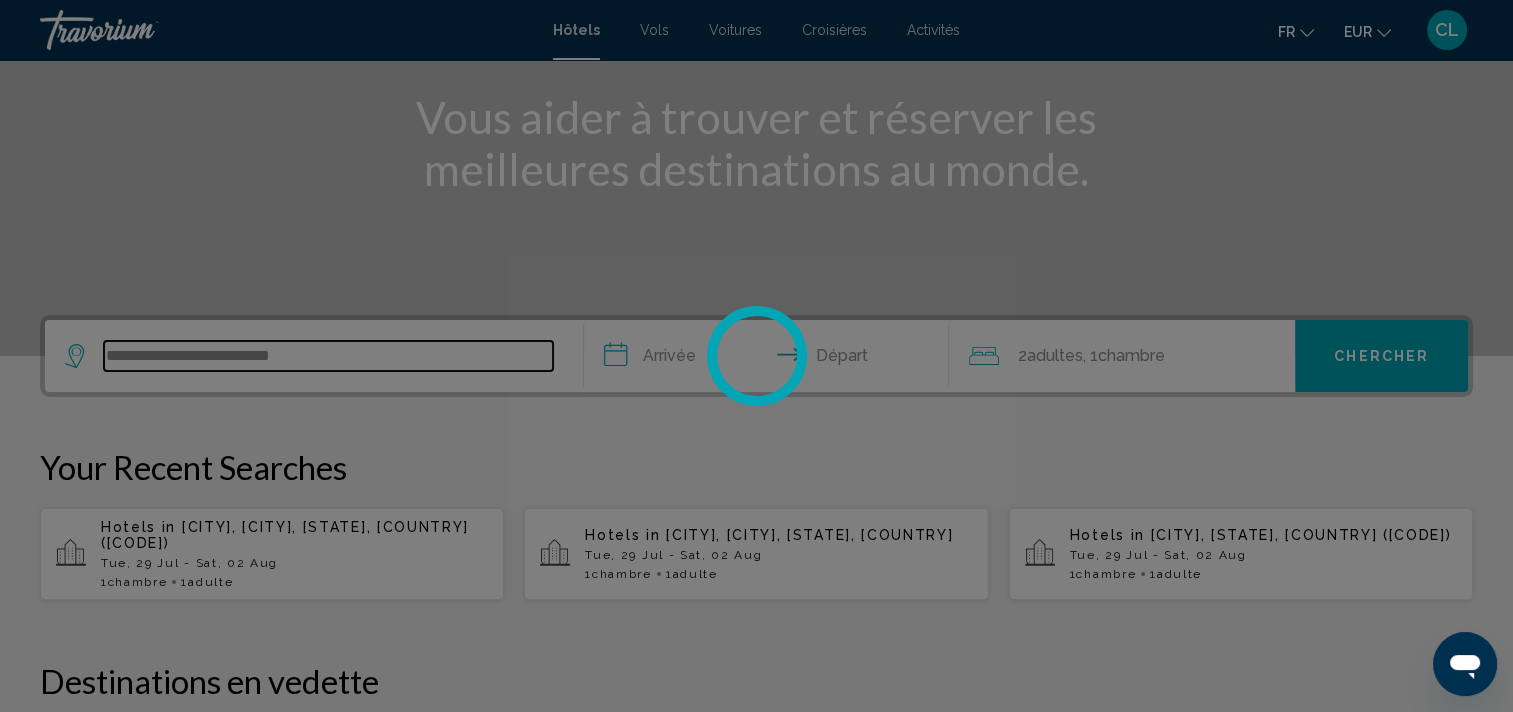 scroll, scrollTop: 241, scrollLeft: 0, axis: vertical 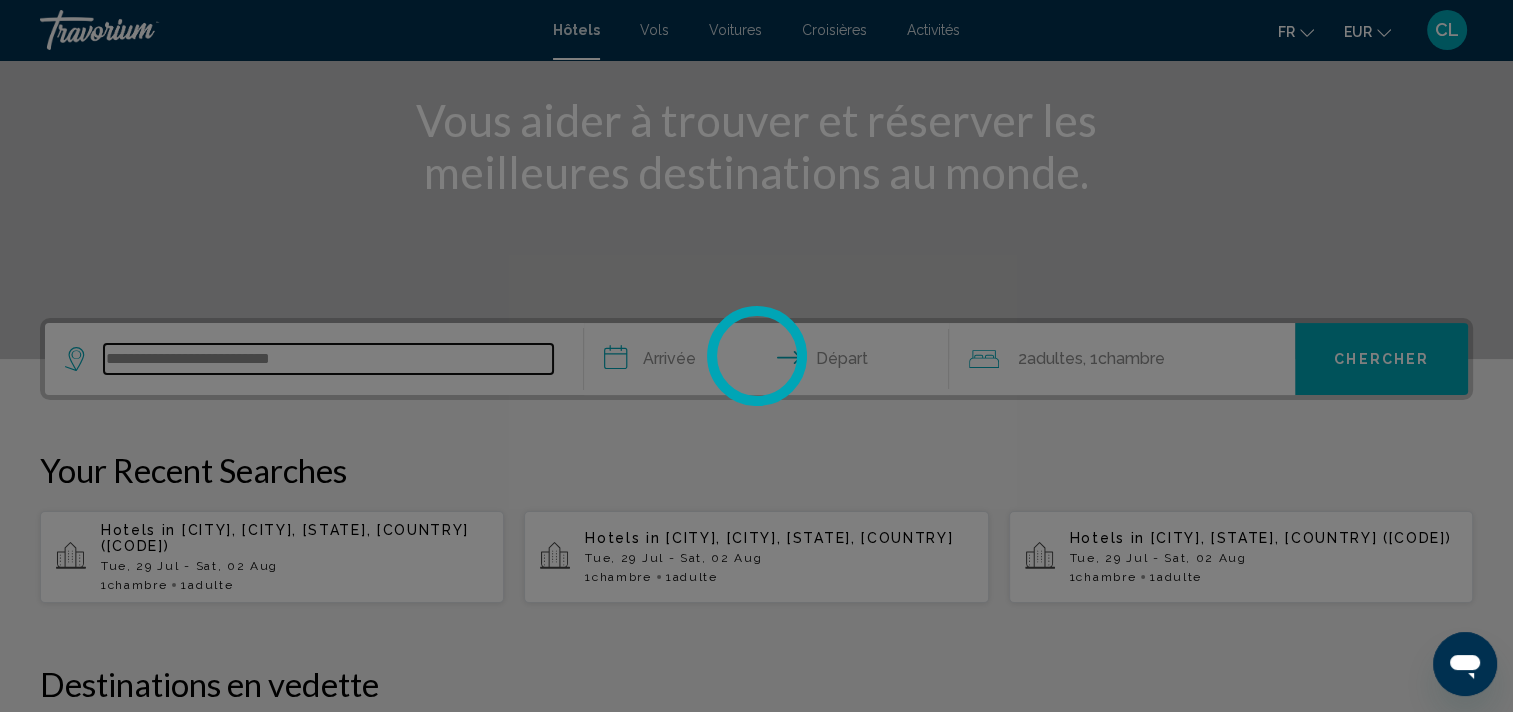 type on "**********" 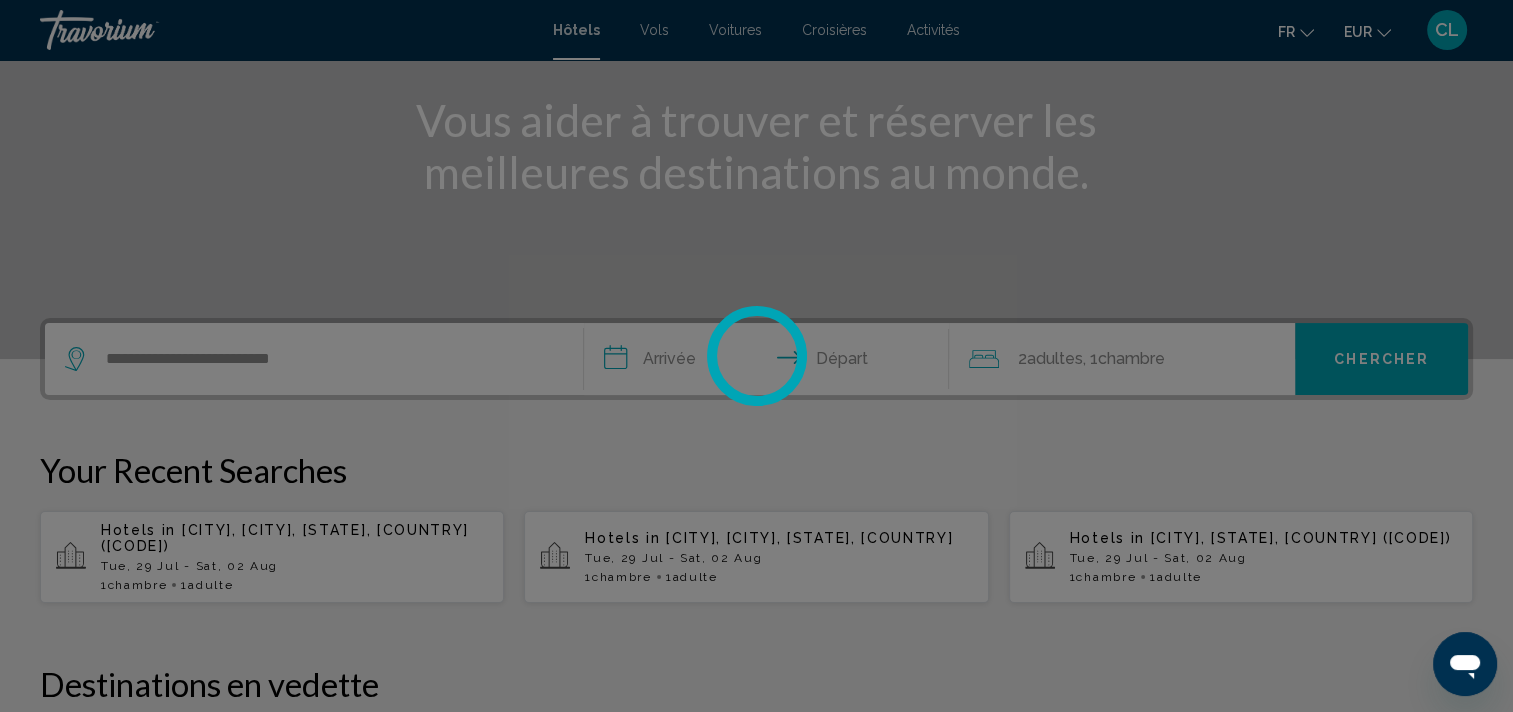 click at bounding box center [756, 356] 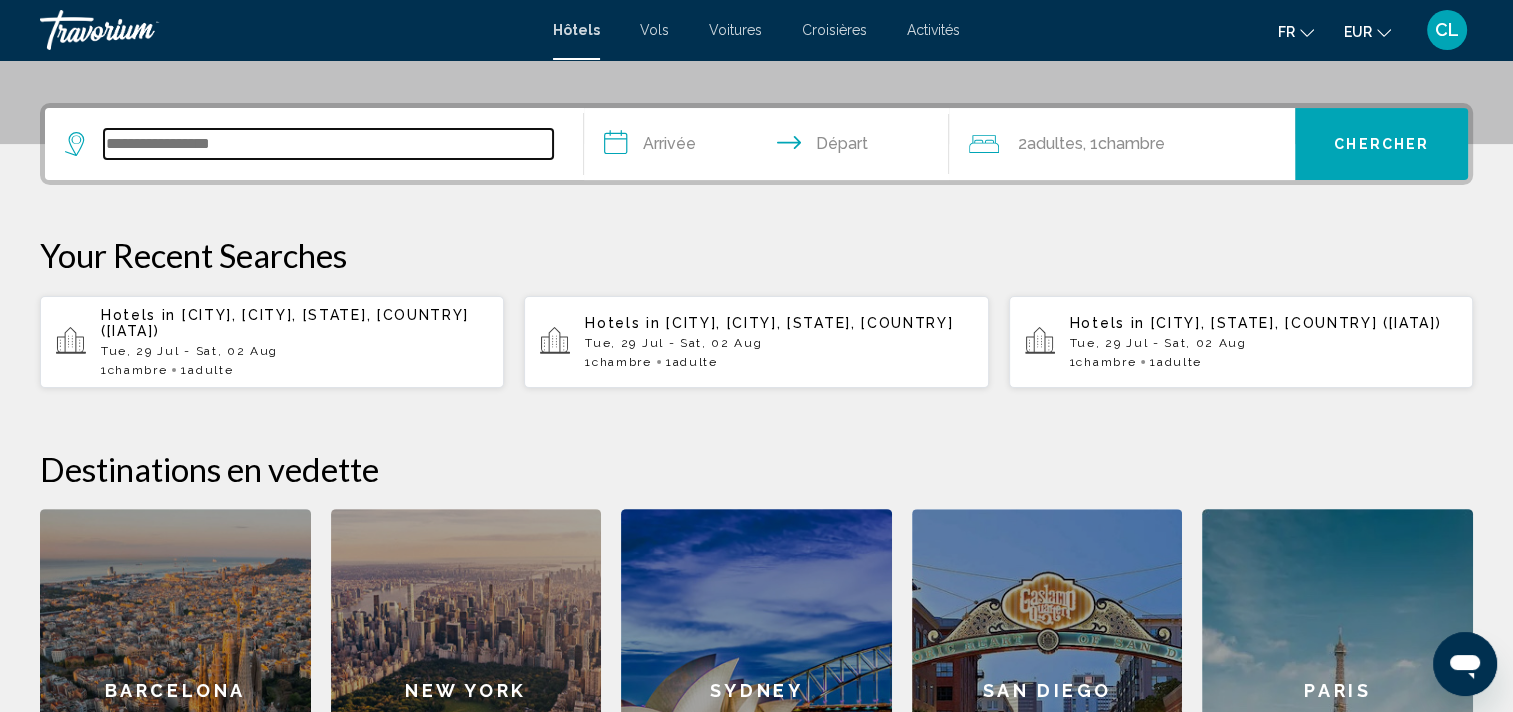 scroll, scrollTop: 493, scrollLeft: 0, axis: vertical 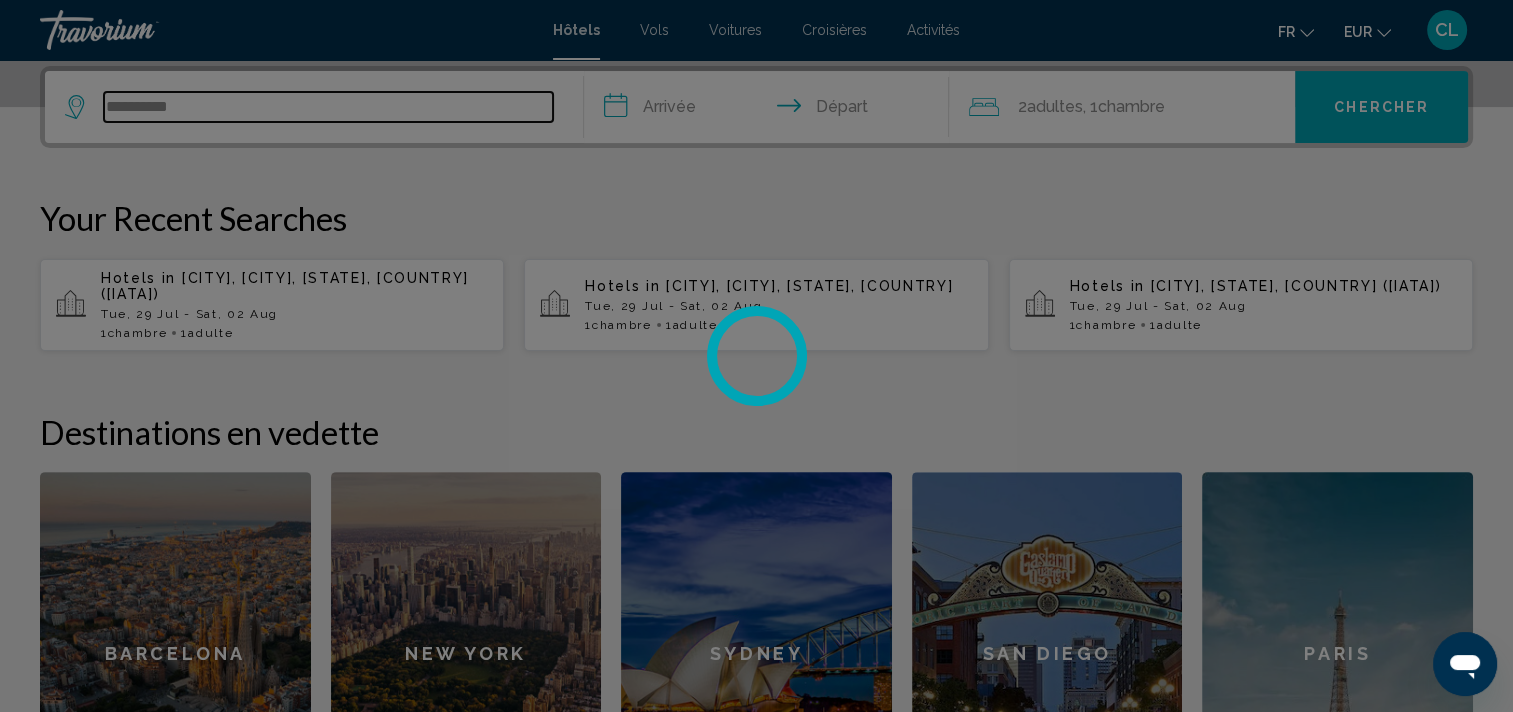 type on "*********" 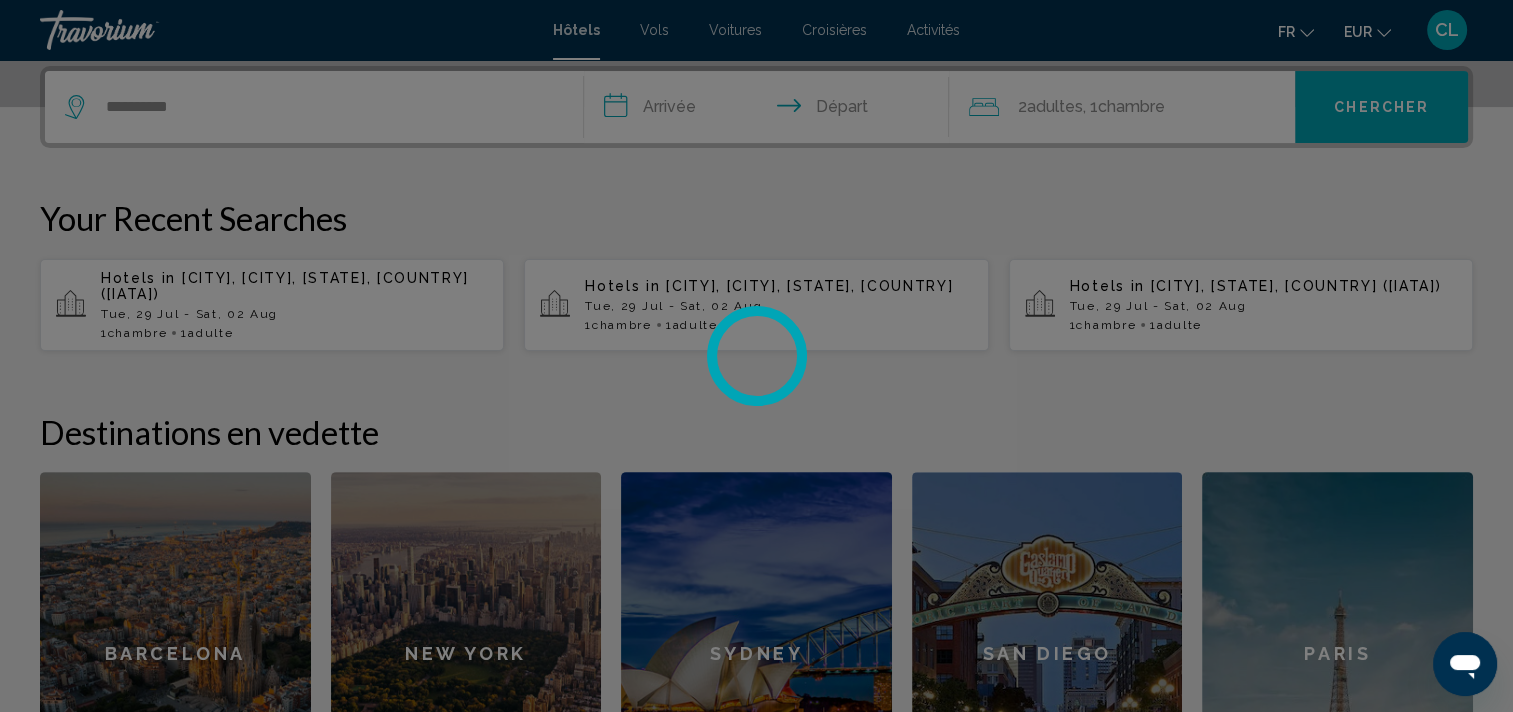 click at bounding box center [756, 356] 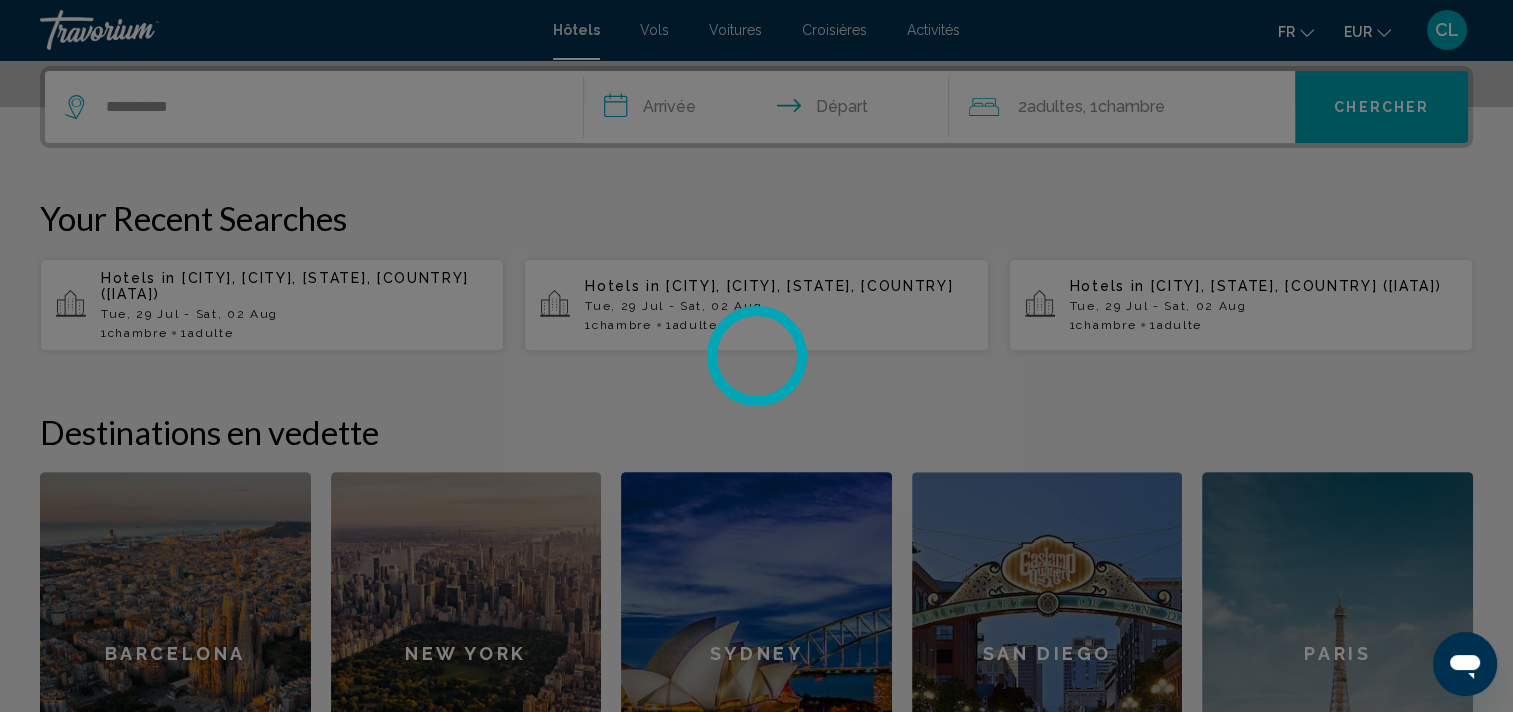 click at bounding box center (756, 356) 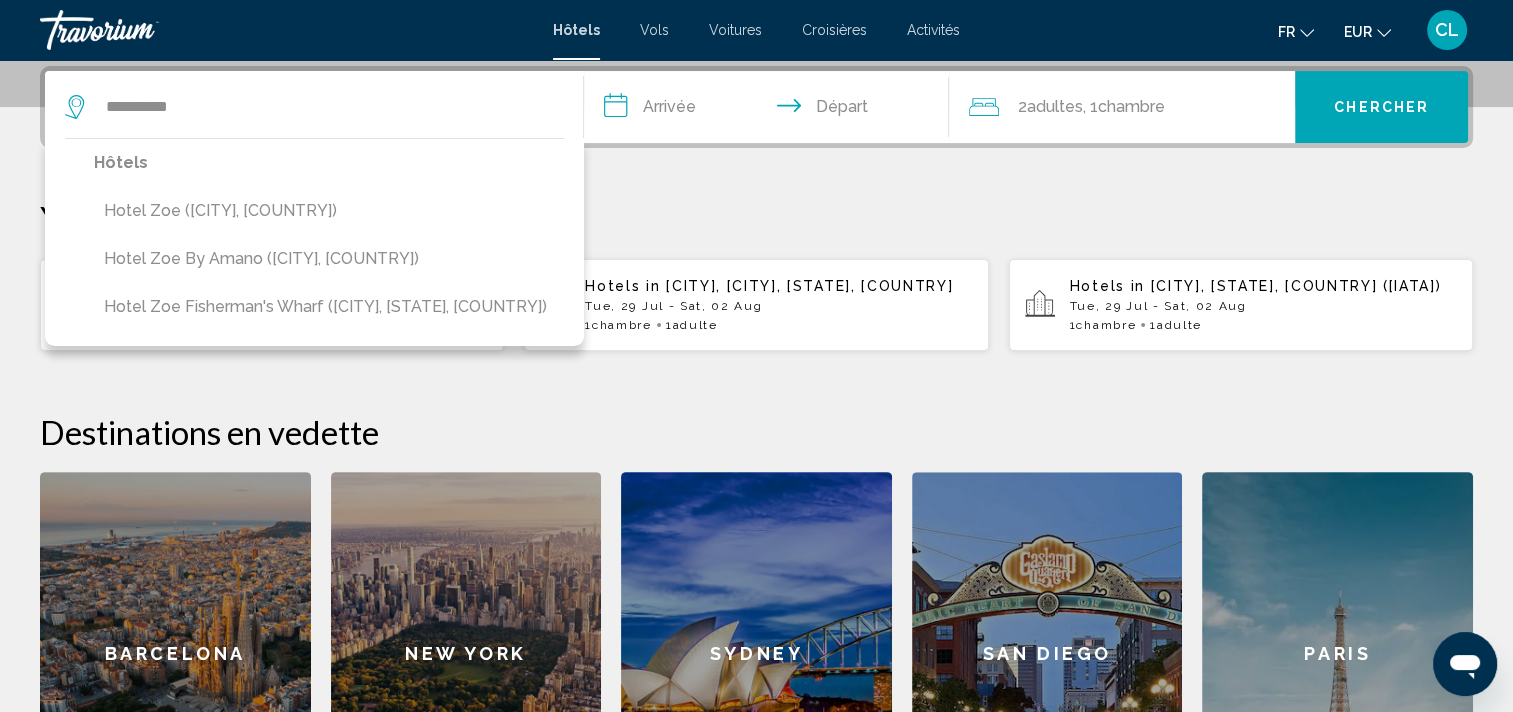 click on "Your Recent Searches" at bounding box center [756, 218] 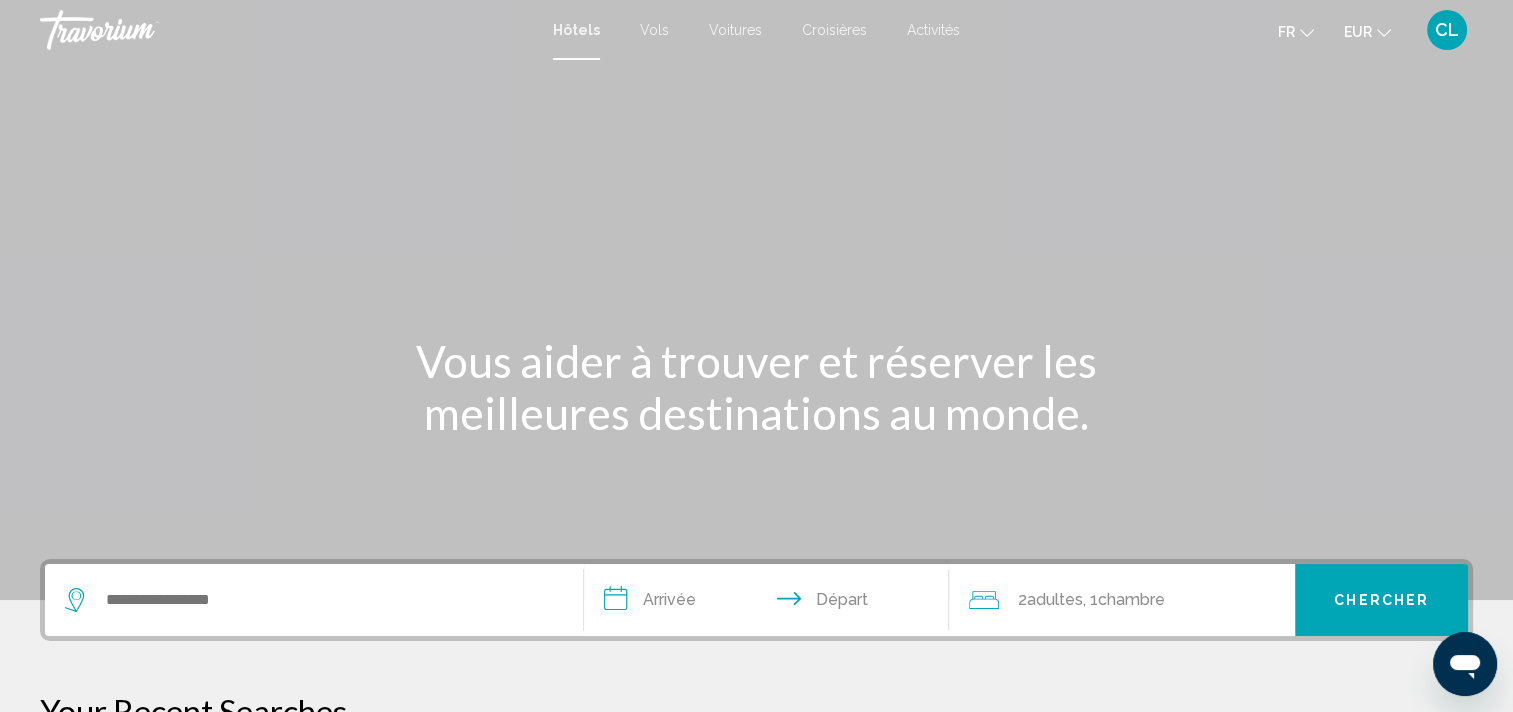 click on "CL" at bounding box center [1447, 30] 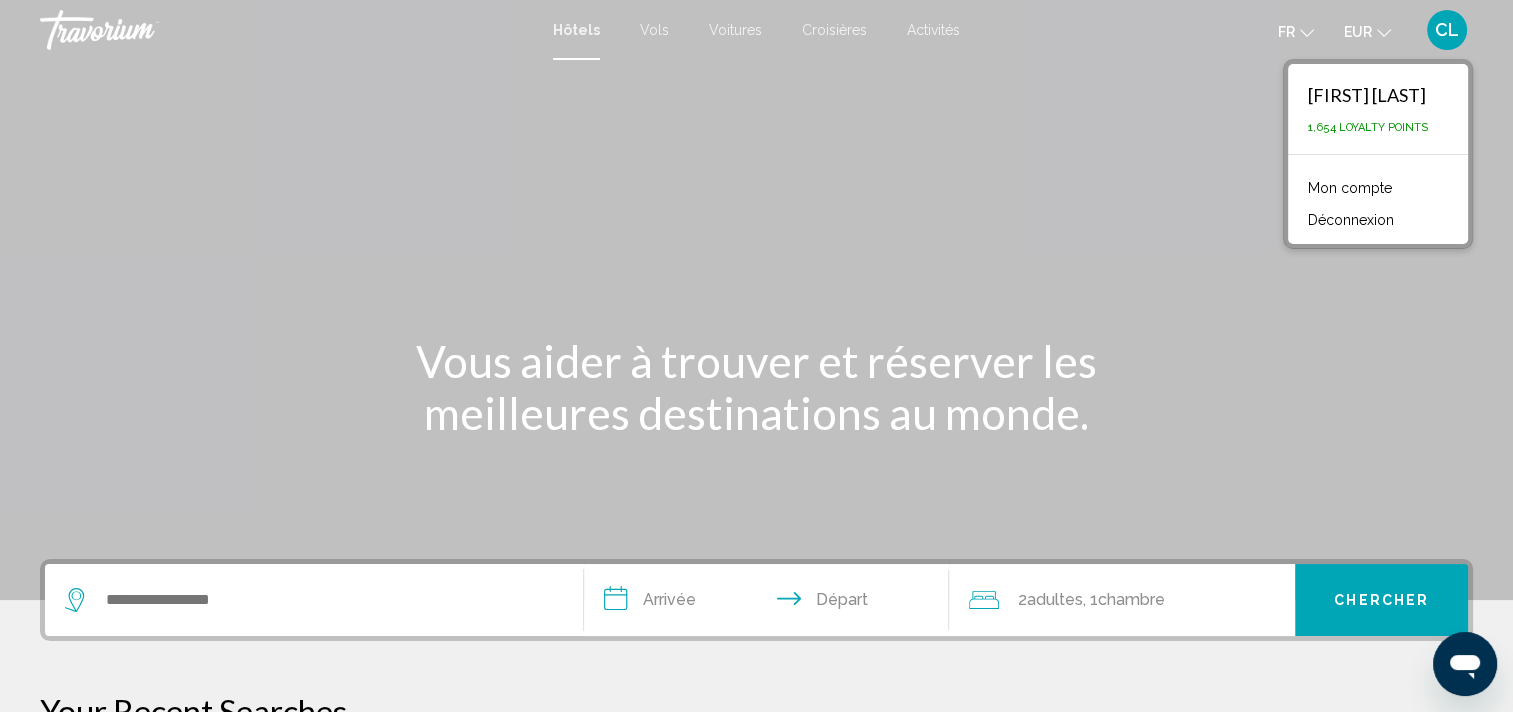 click on "Mon compte" at bounding box center (1350, 188) 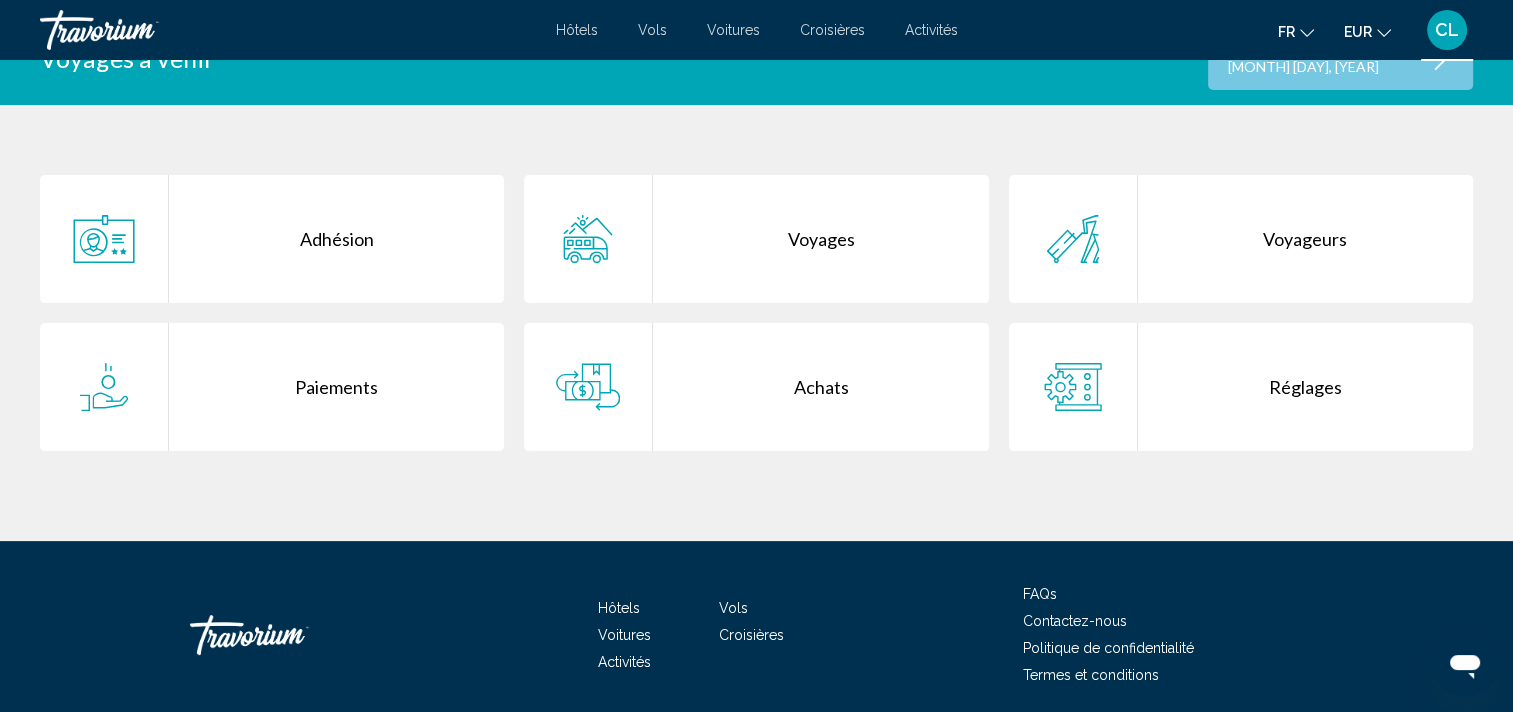 scroll, scrollTop: 502, scrollLeft: 0, axis: vertical 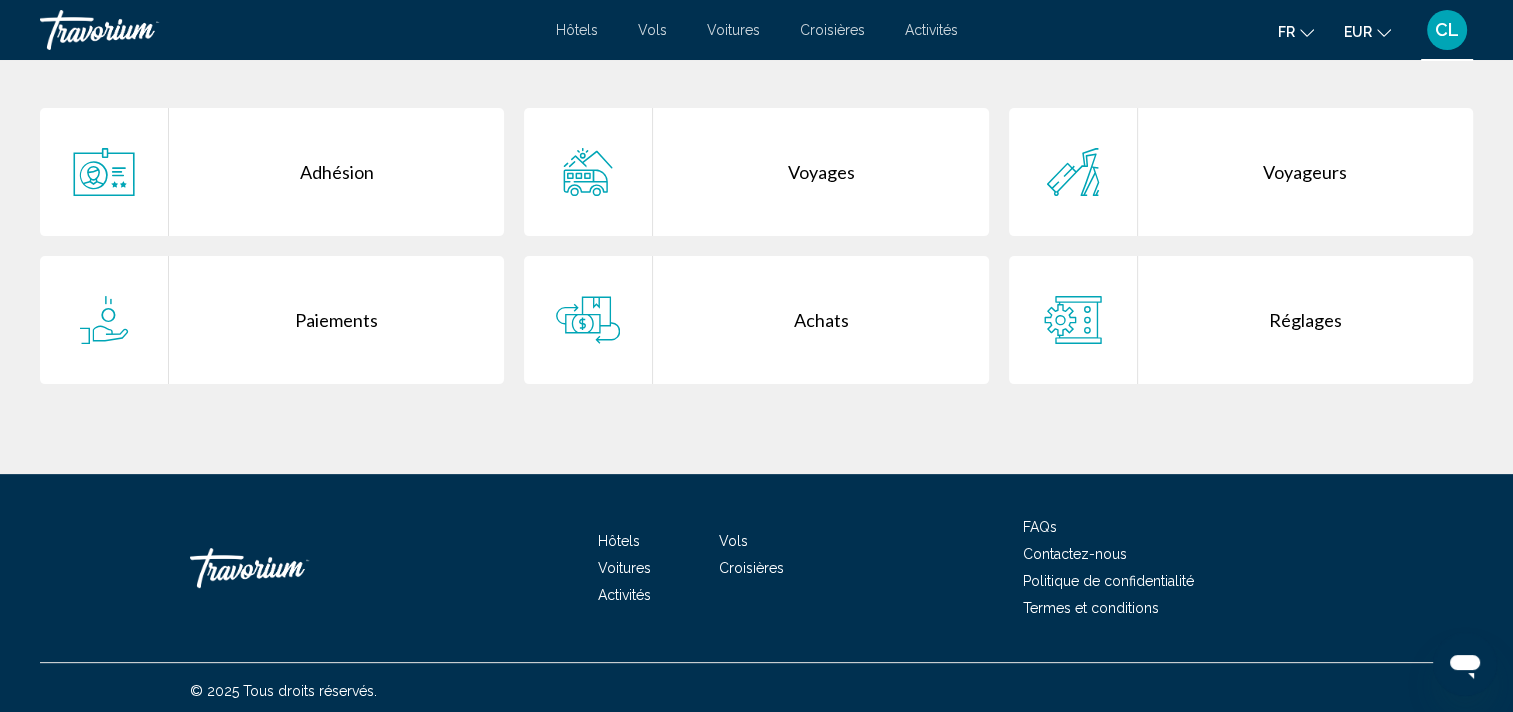 click on "Achats" at bounding box center [820, 320] 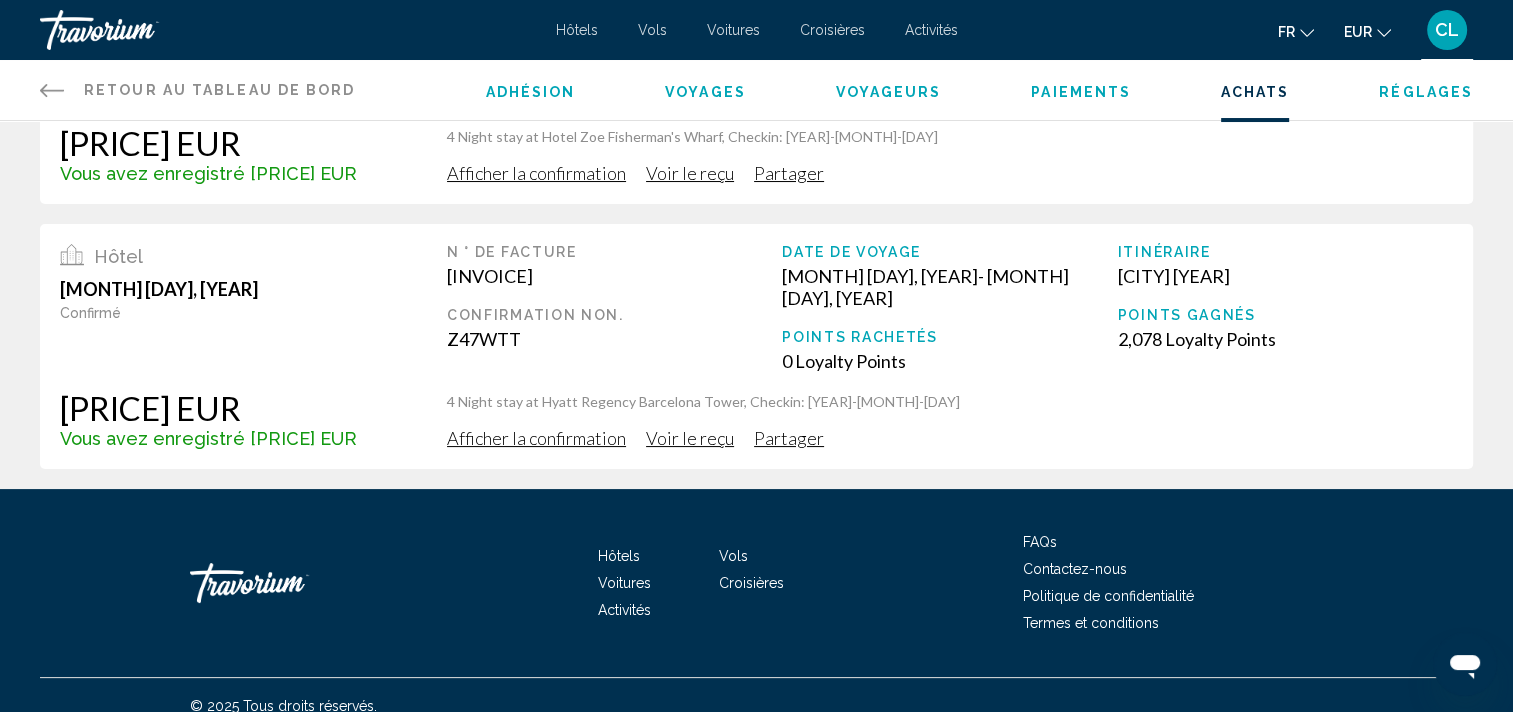 scroll, scrollTop: 0, scrollLeft: 0, axis: both 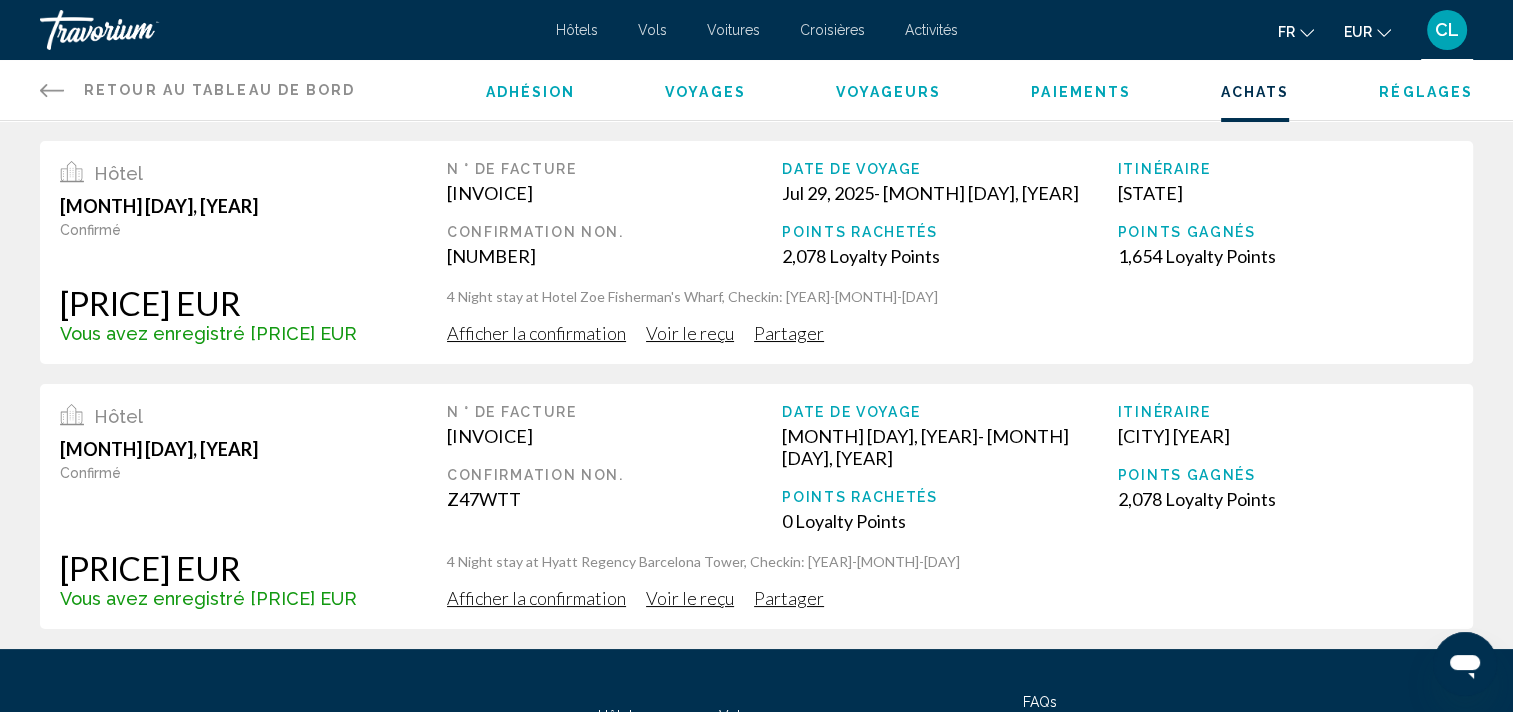 click on "[PRICE] EUR" at bounding box center [208, 303] 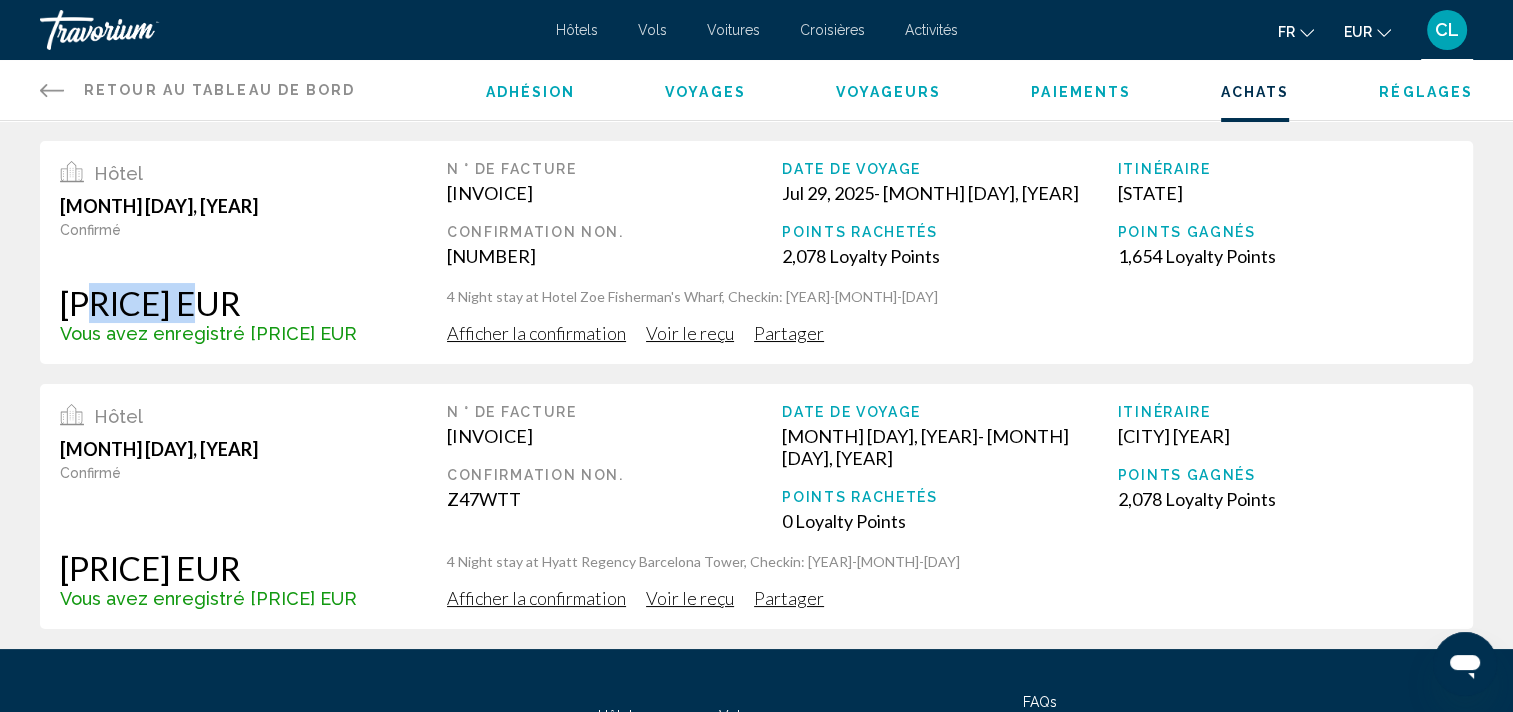 click on "[PRICE] EUR" at bounding box center [208, 303] 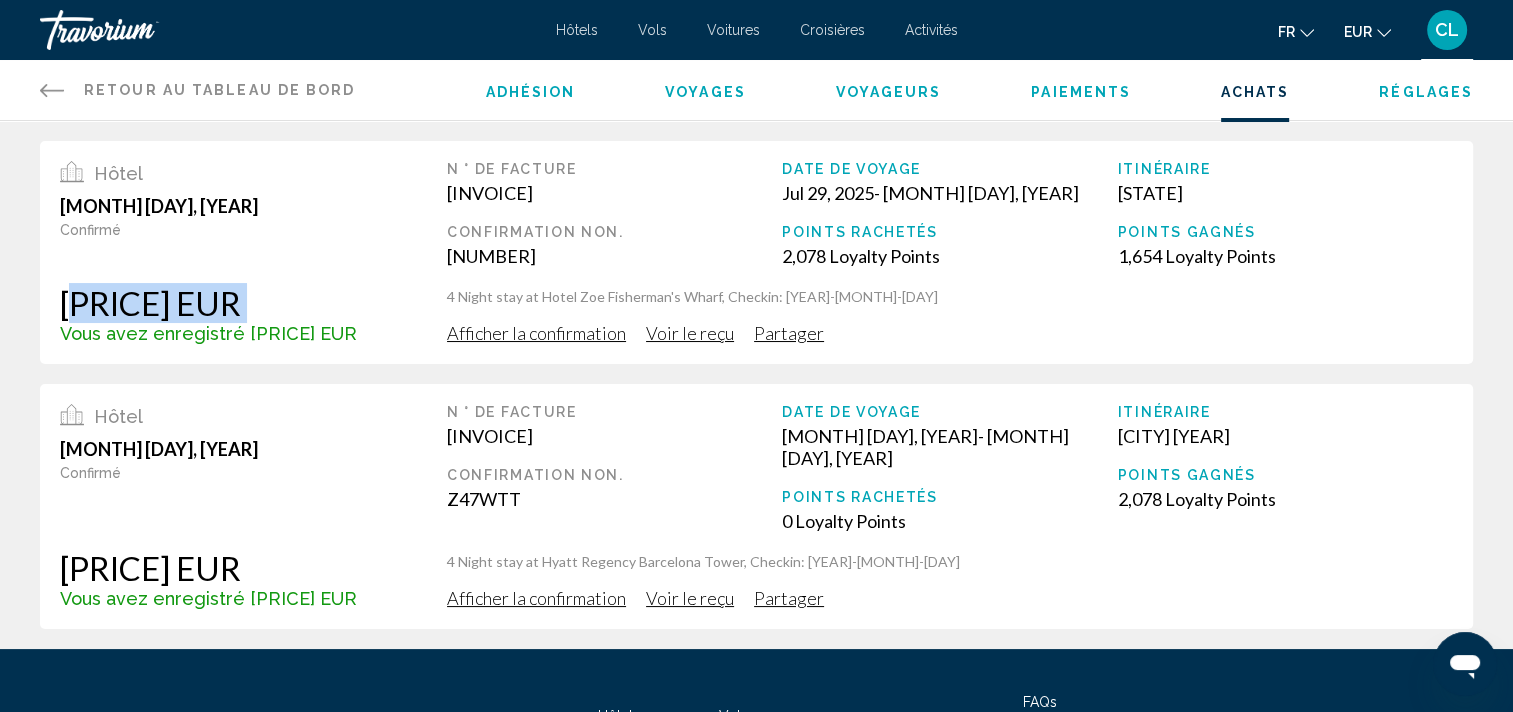 click on "[PRICE] EUR" at bounding box center [208, 303] 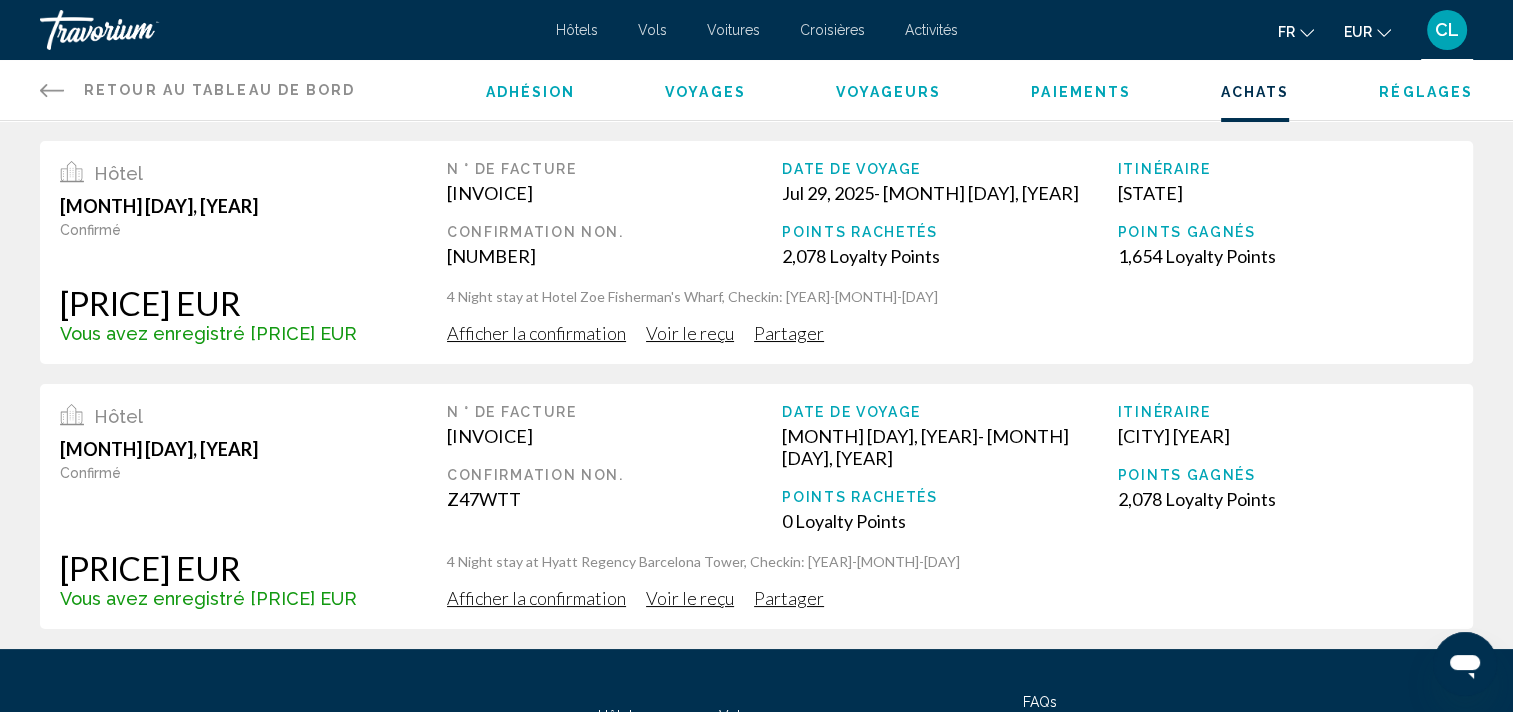 drag, startPoint x: 128, startPoint y: 298, endPoint x: 199, endPoint y: 401, distance: 125.09996 